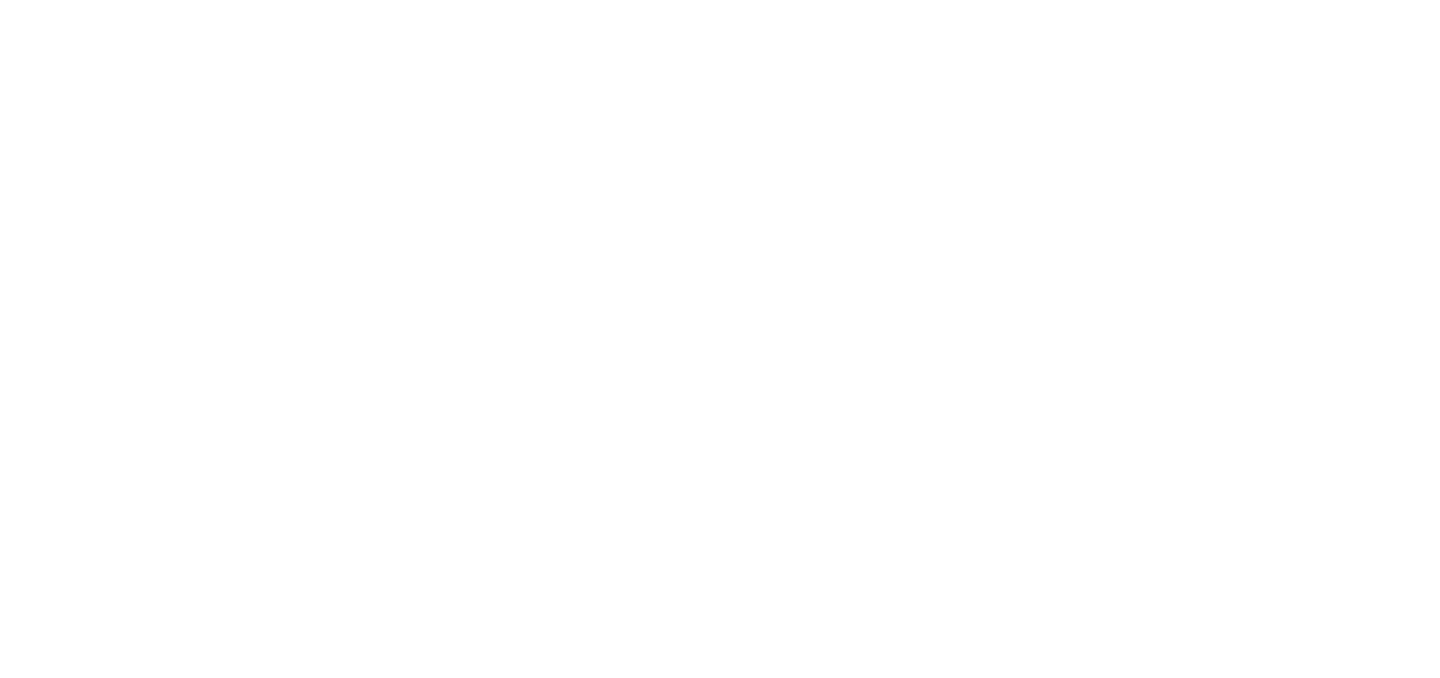 scroll, scrollTop: 0, scrollLeft: 0, axis: both 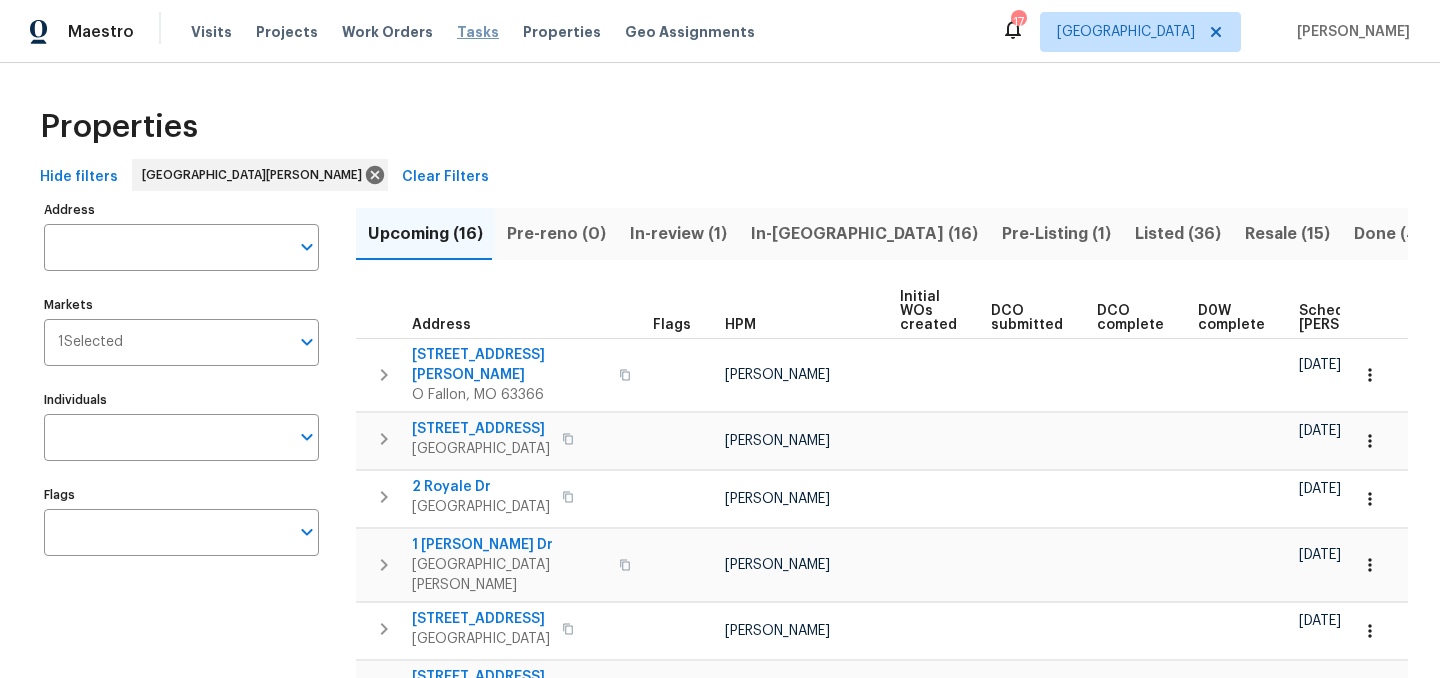 click on "Tasks" at bounding box center (478, 32) 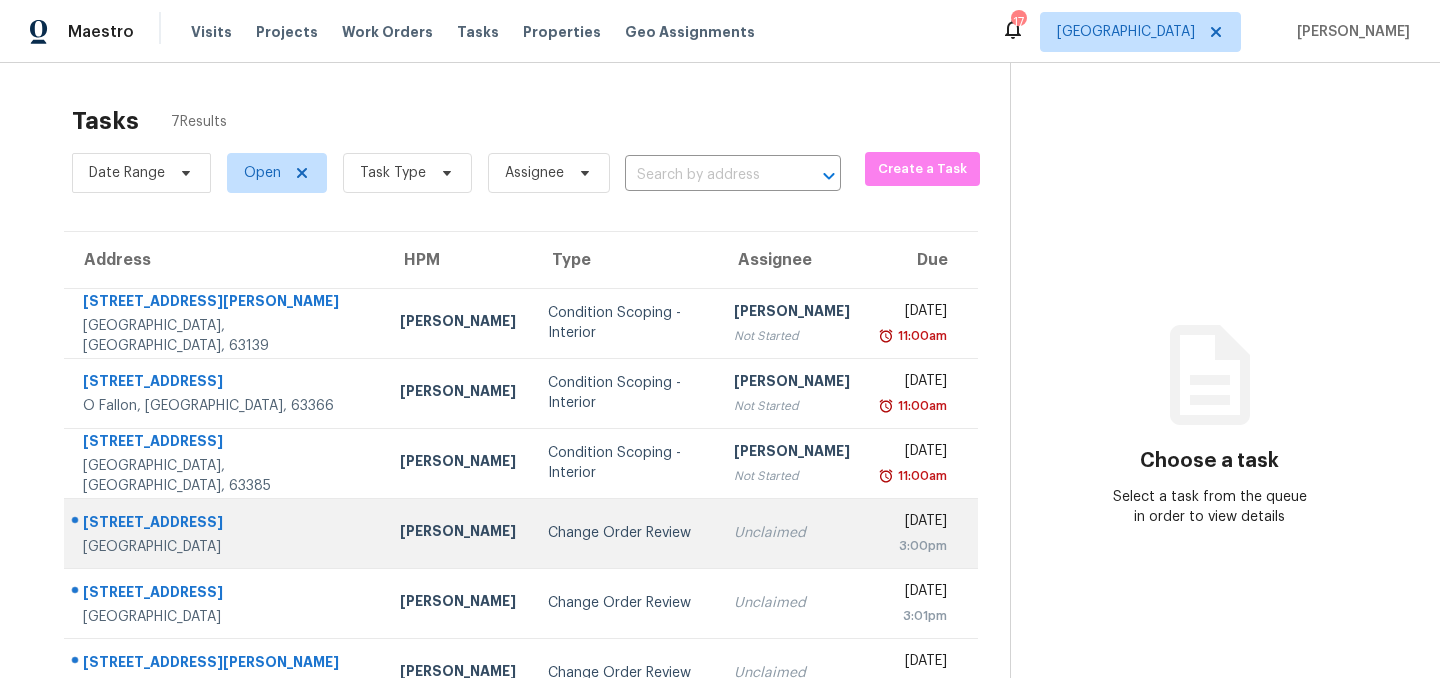 scroll, scrollTop: 117, scrollLeft: 0, axis: vertical 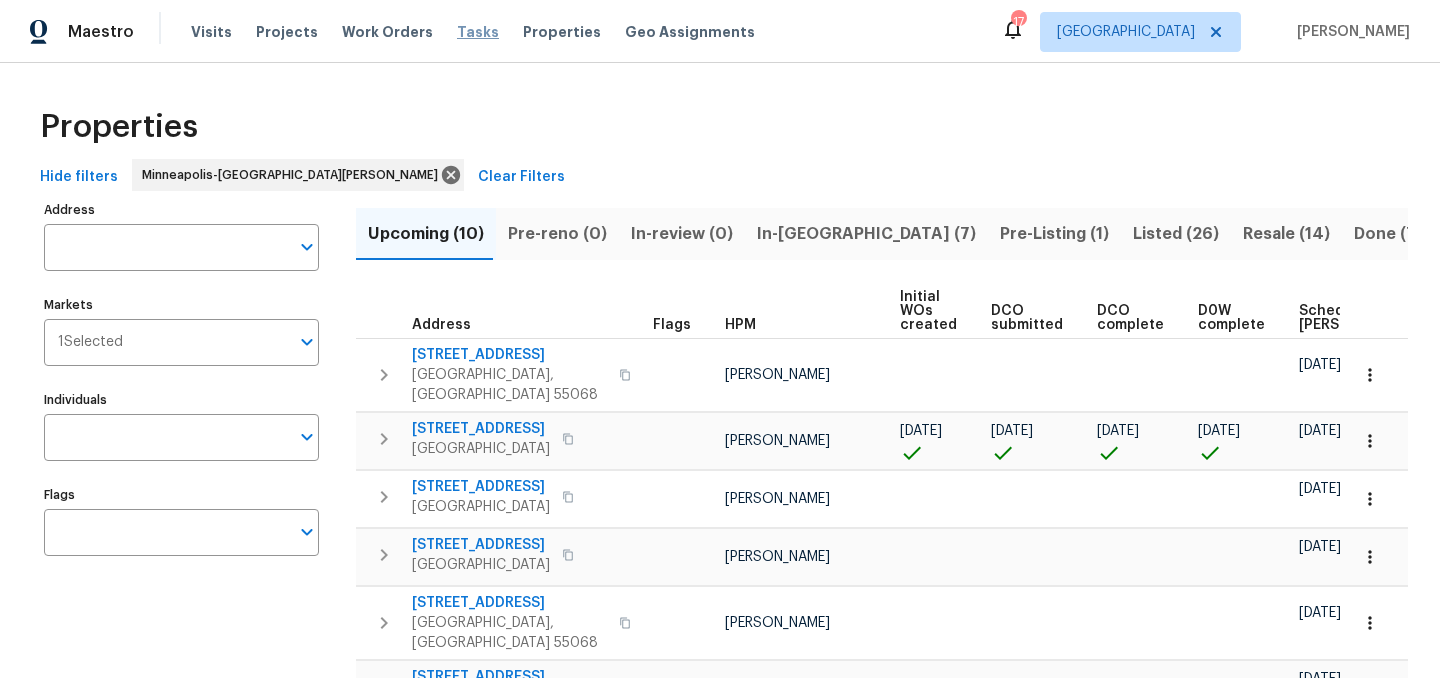 click on "Tasks" at bounding box center [478, 32] 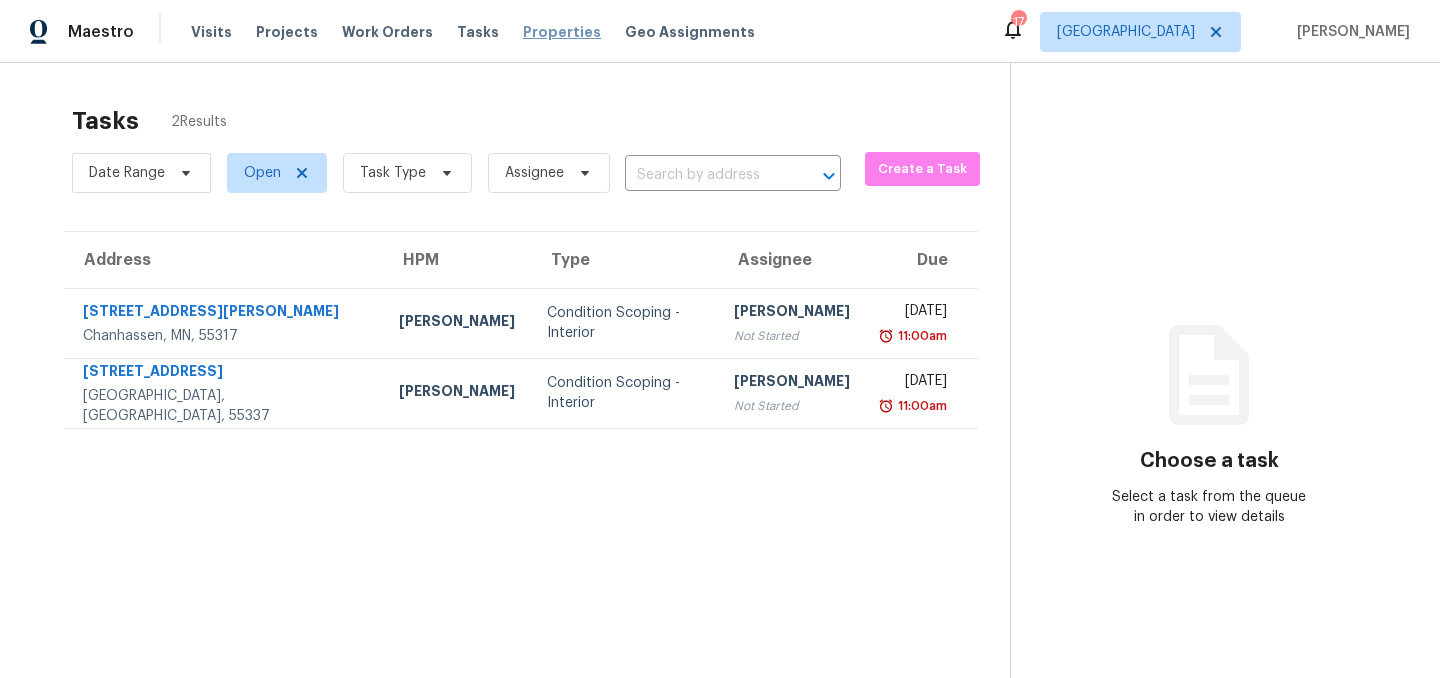 click on "Properties" at bounding box center (562, 32) 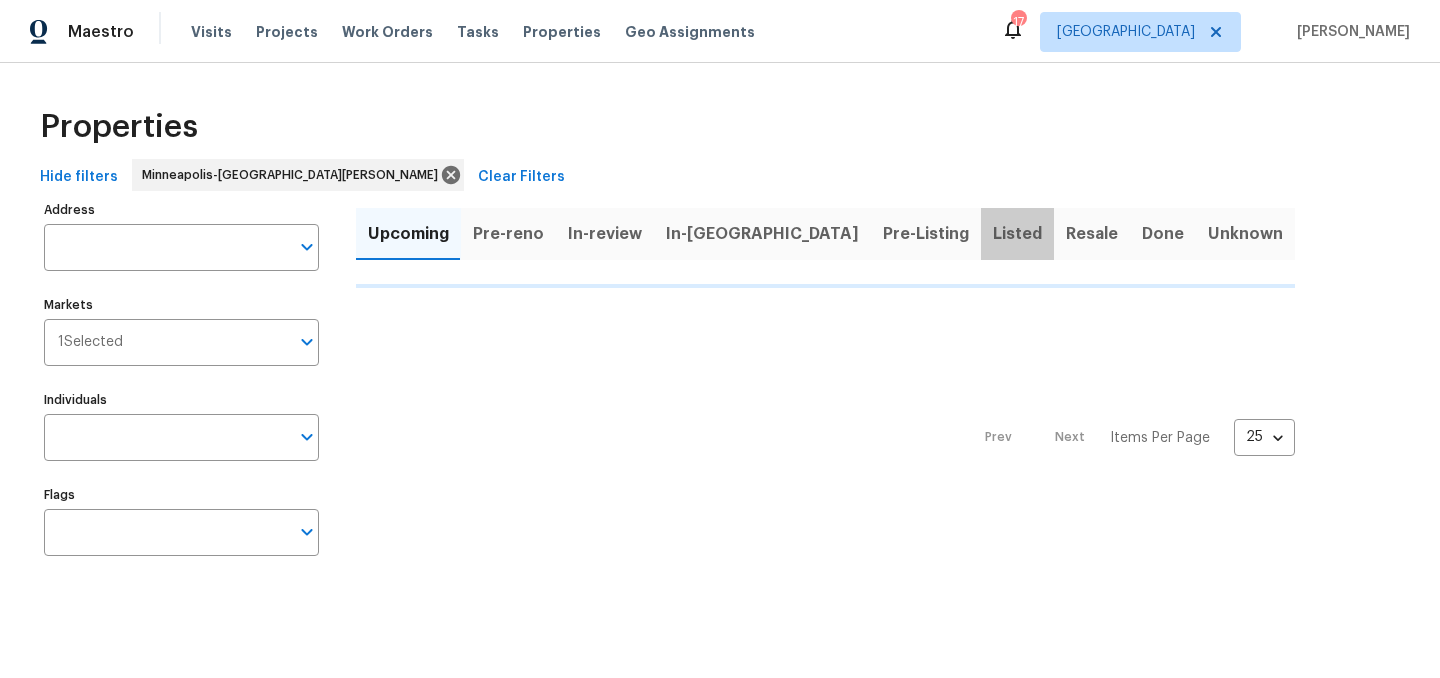 click on "Listed" at bounding box center (1017, 234) 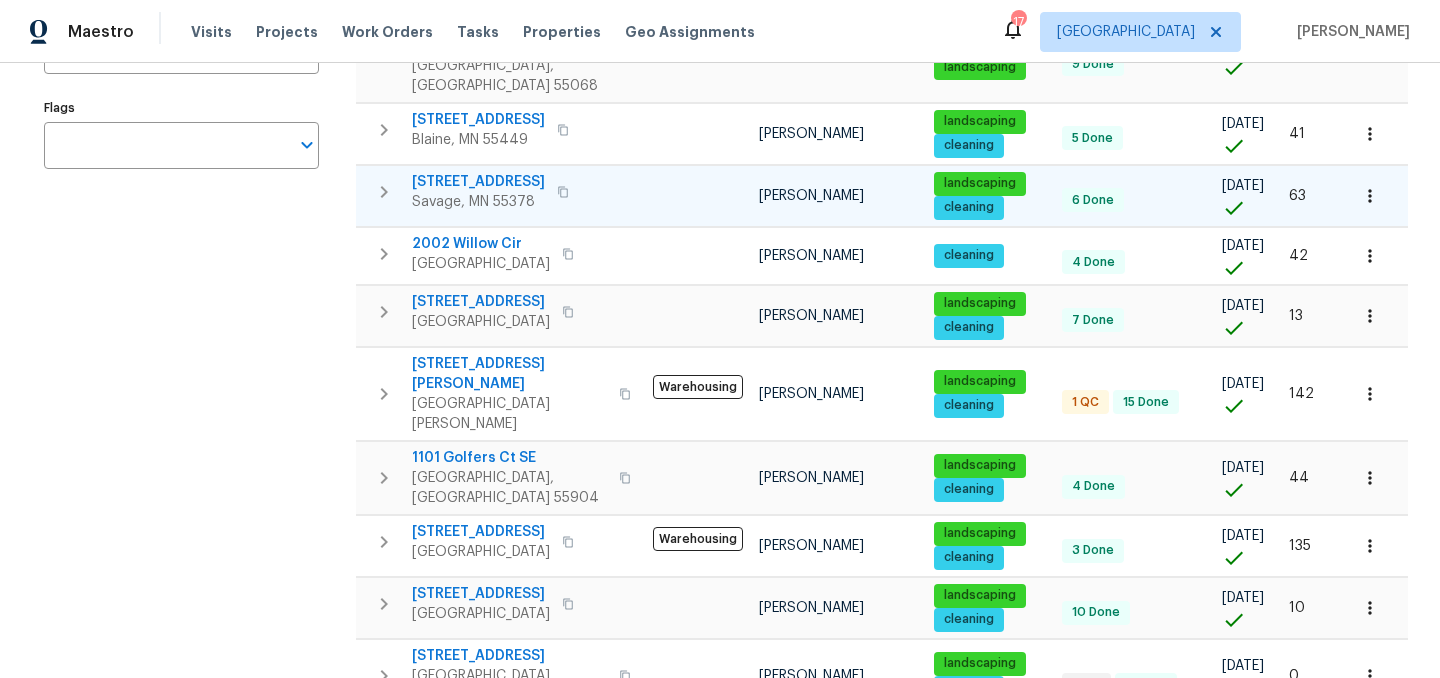 scroll, scrollTop: 394, scrollLeft: 0, axis: vertical 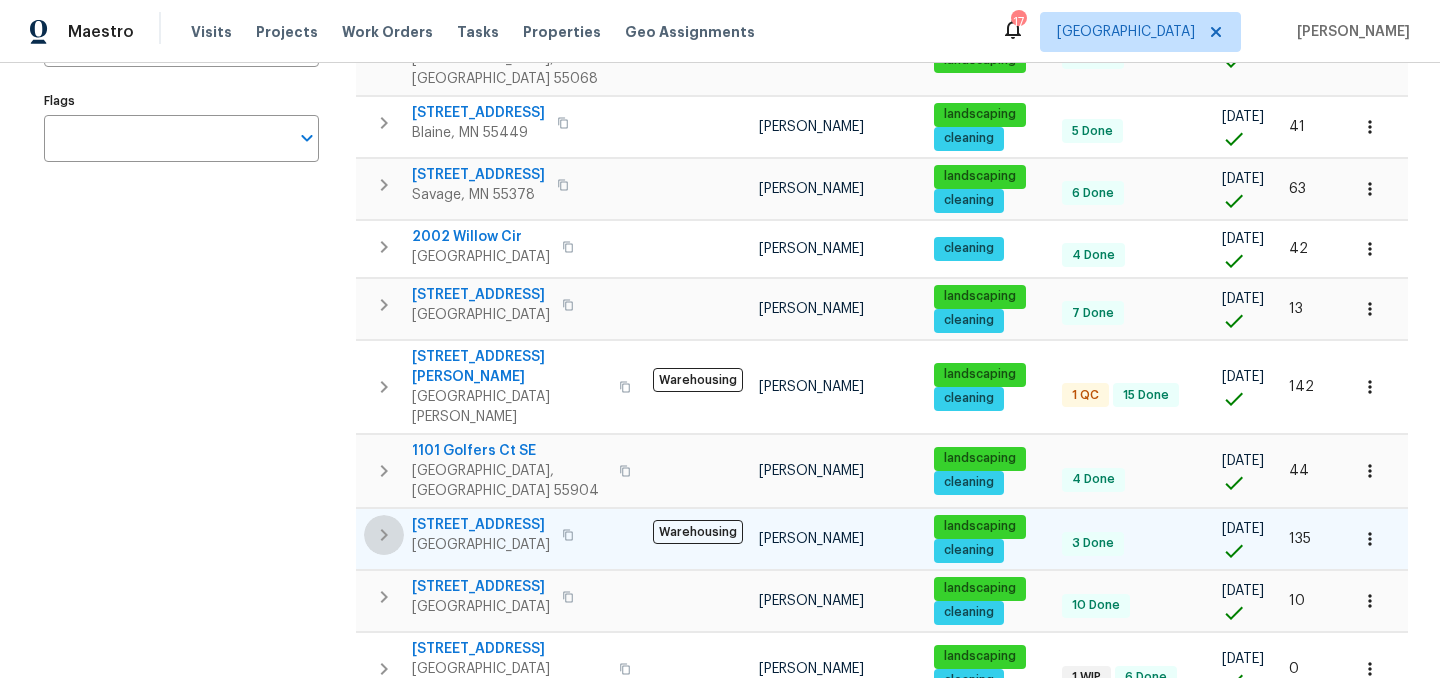 click 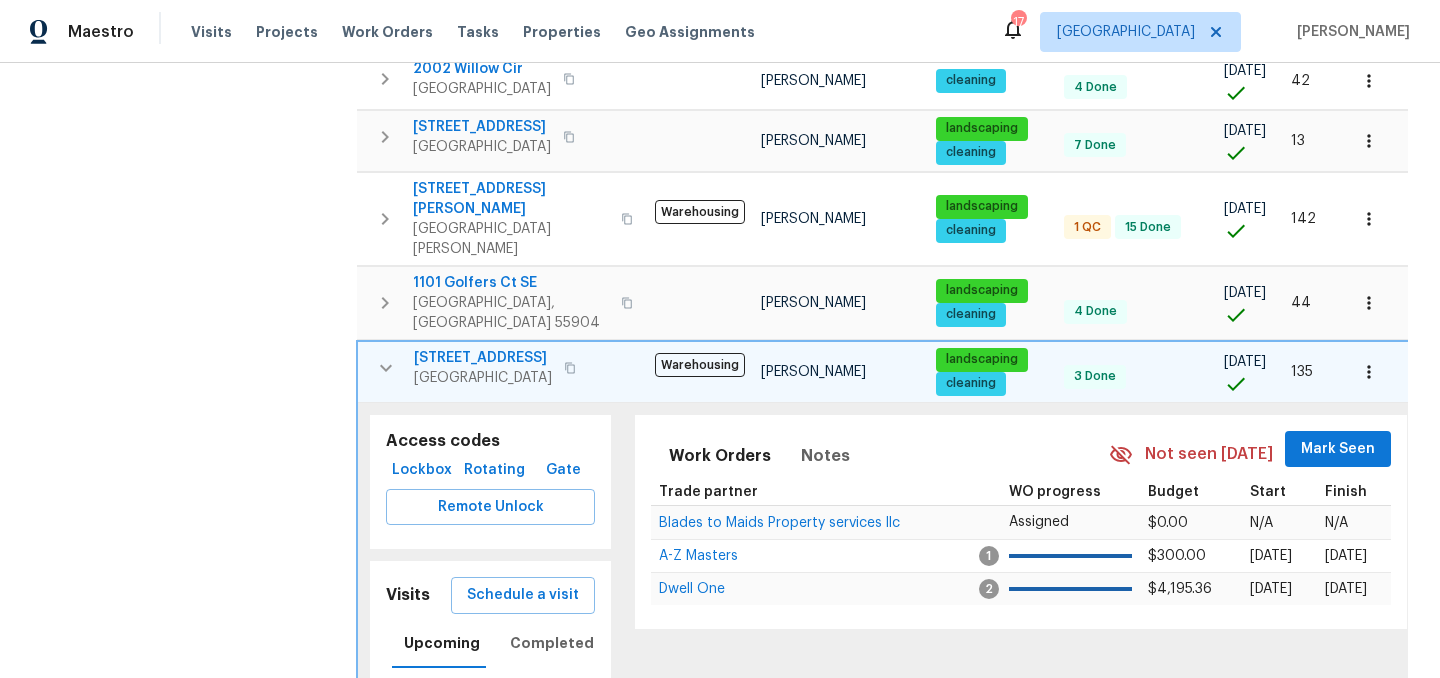 scroll, scrollTop: 569, scrollLeft: 0, axis: vertical 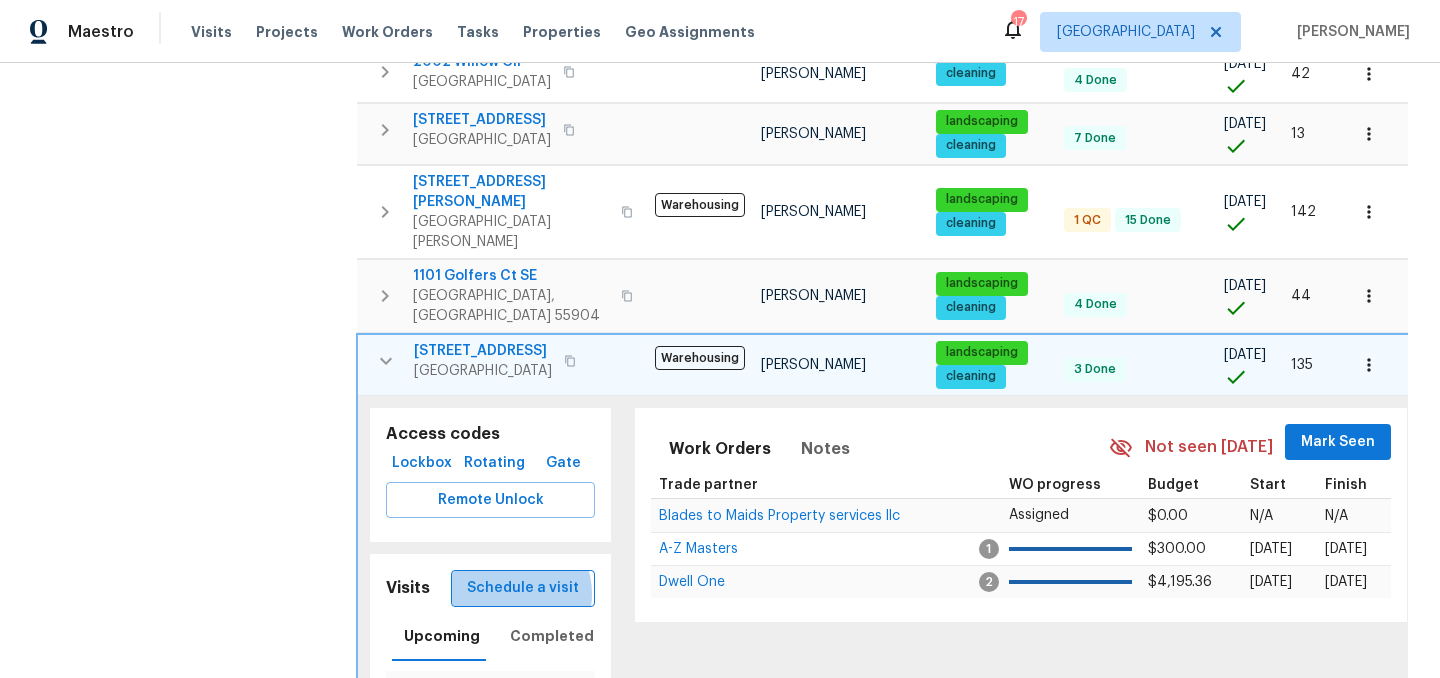 click on "Schedule a visit" at bounding box center [523, 588] 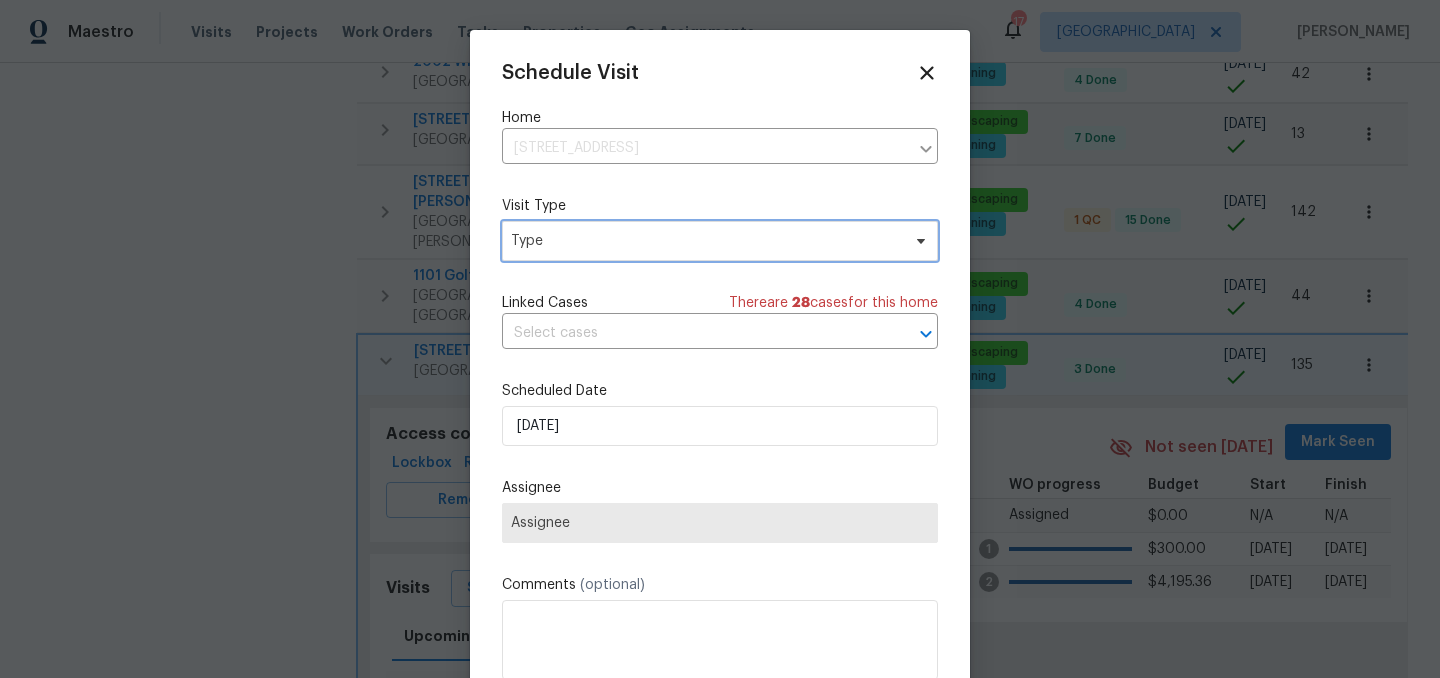 click on "Type" at bounding box center [705, 241] 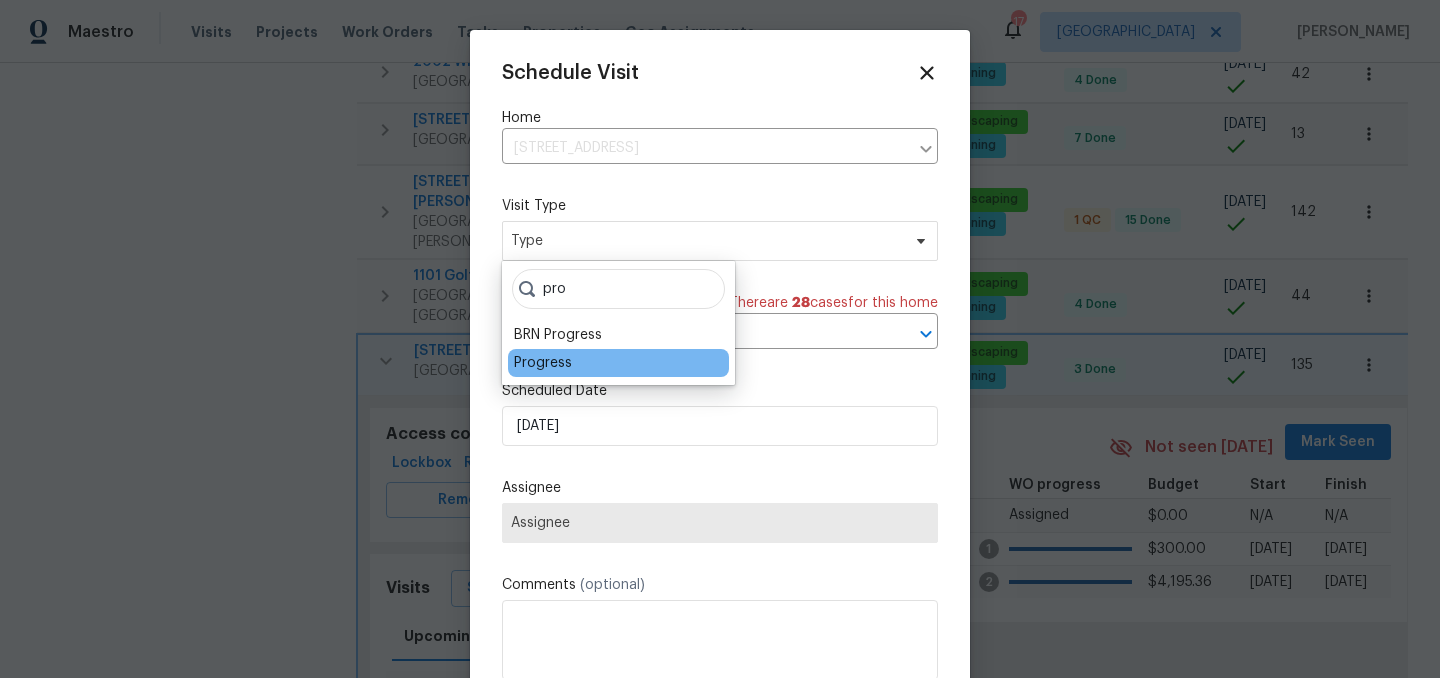 type on "pro" 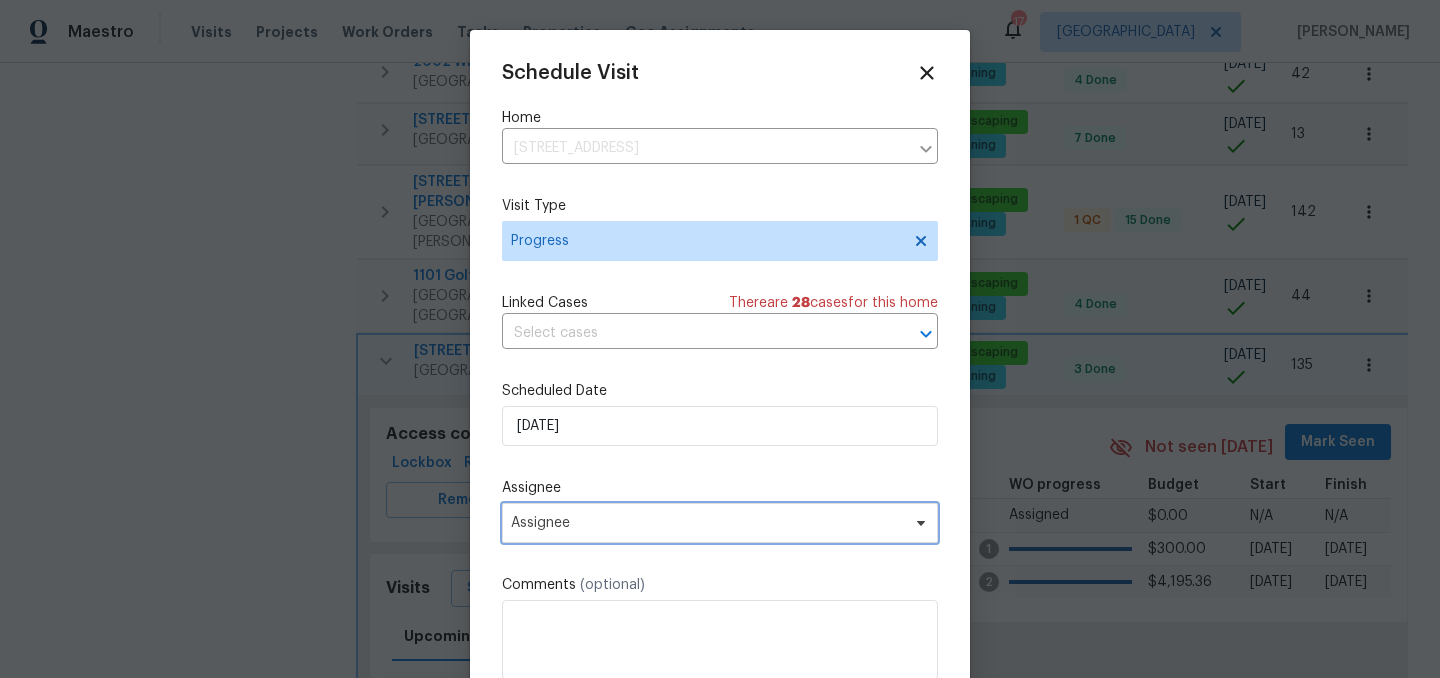click on "Assignee" at bounding box center [707, 523] 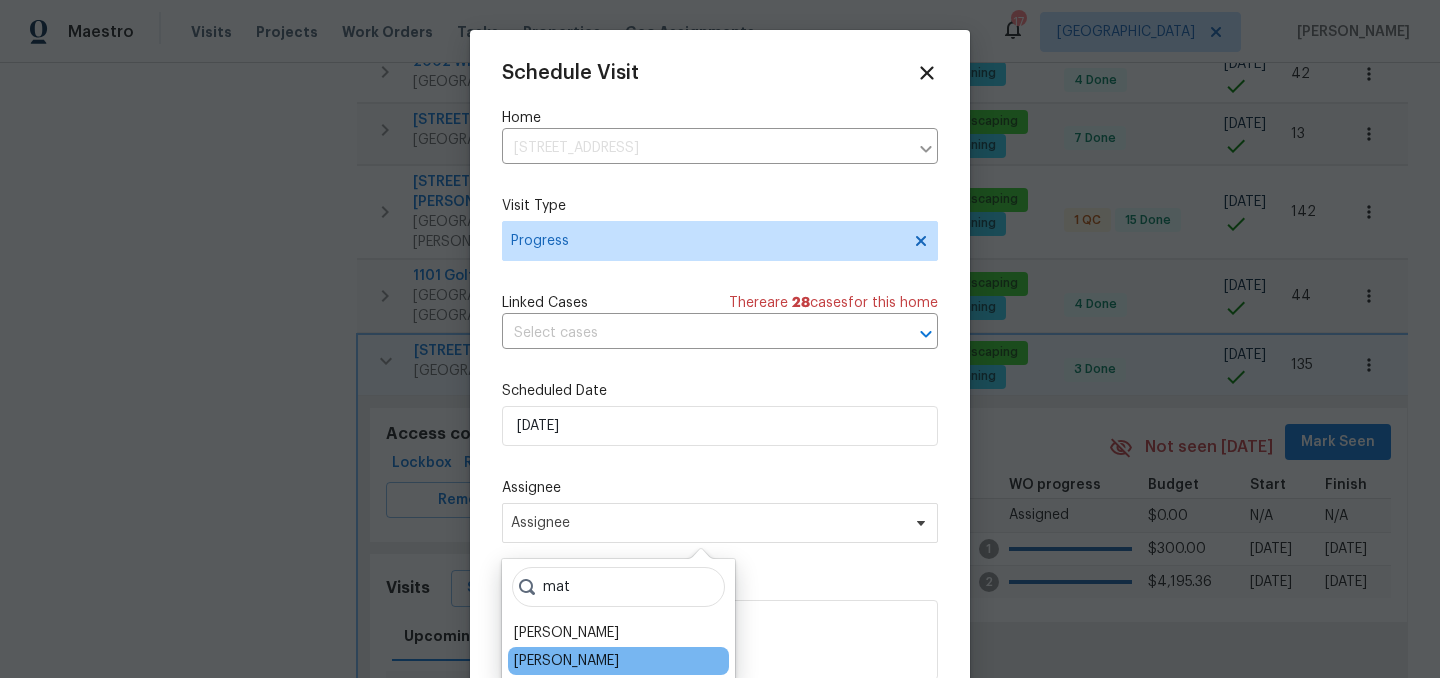 type on "mat" 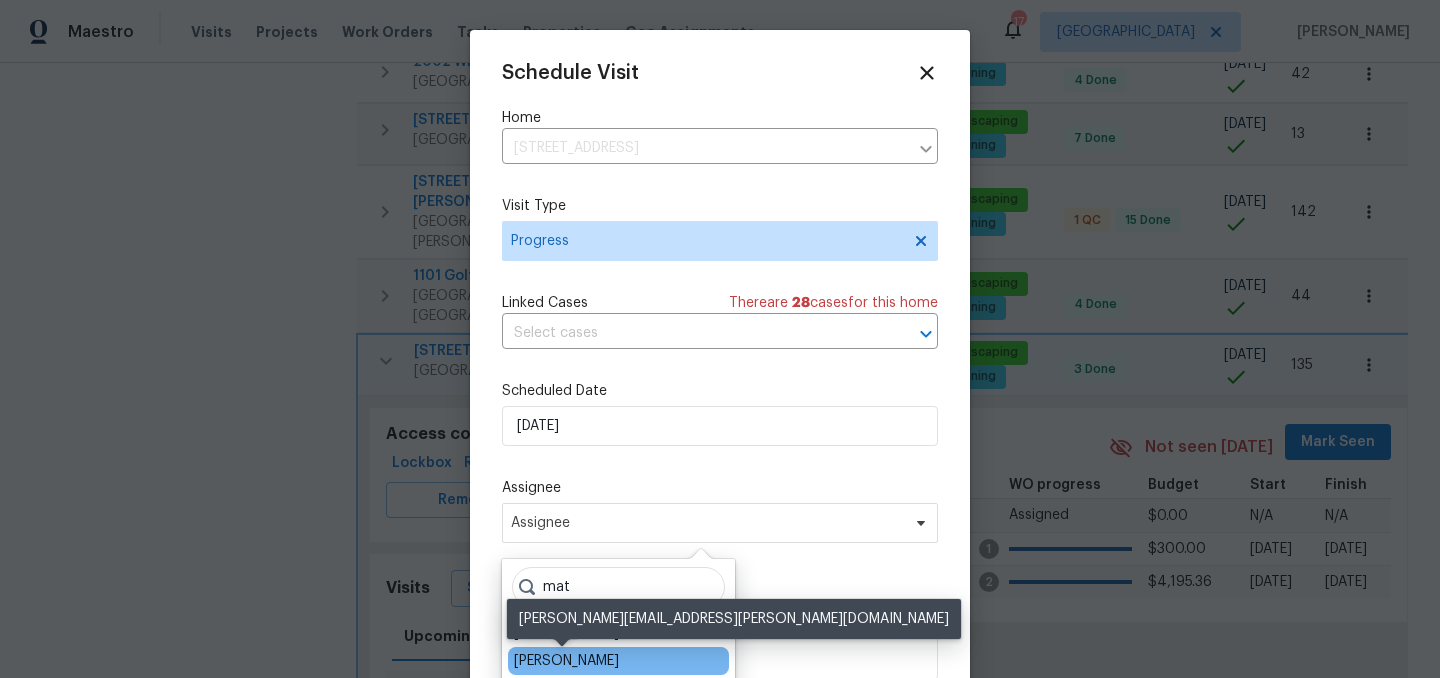 click on "[PERSON_NAME]" at bounding box center (566, 661) 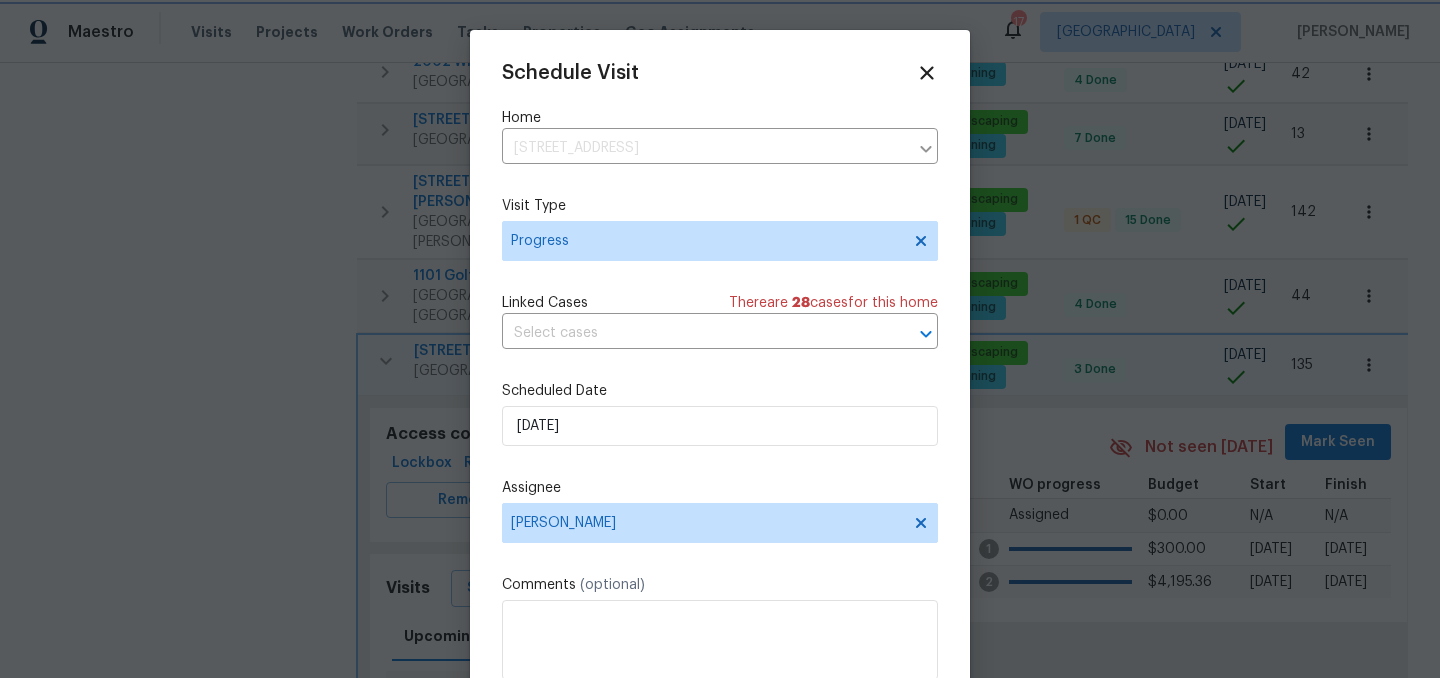 scroll, scrollTop: 36, scrollLeft: 0, axis: vertical 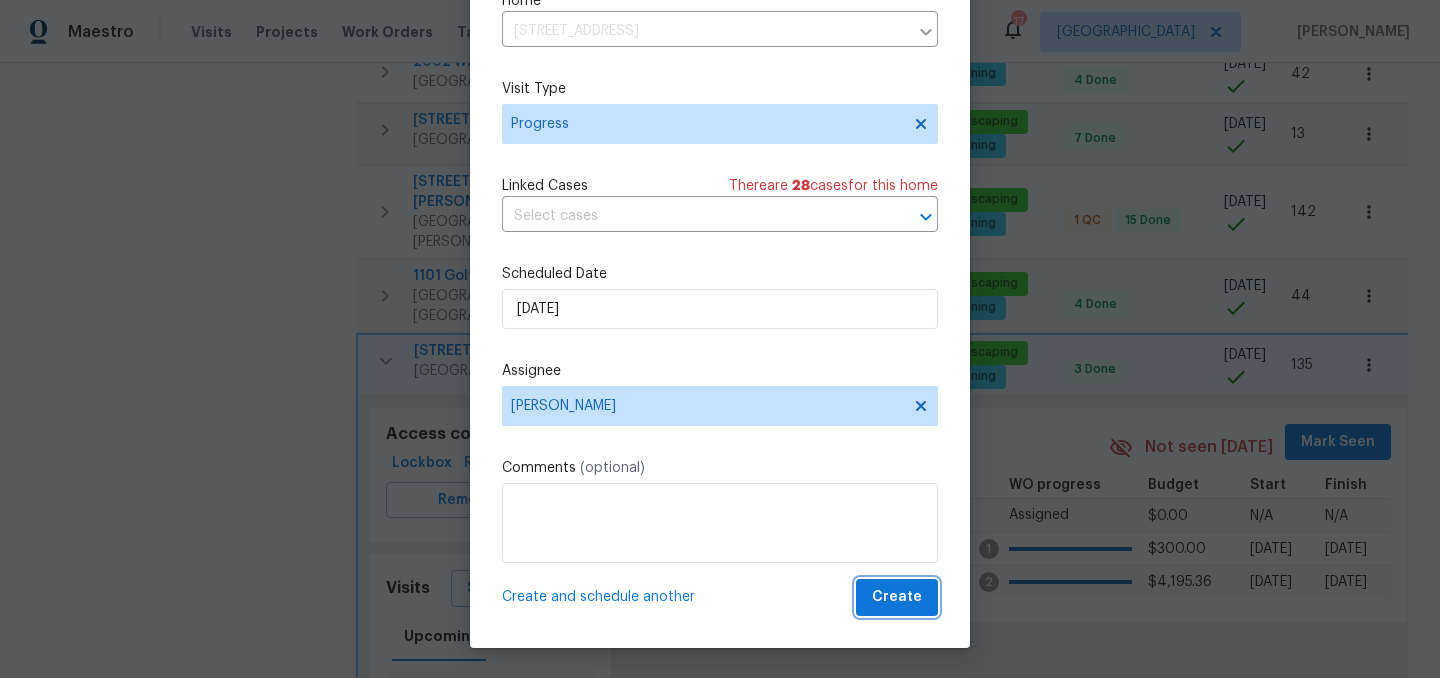 click on "Create" at bounding box center [897, 597] 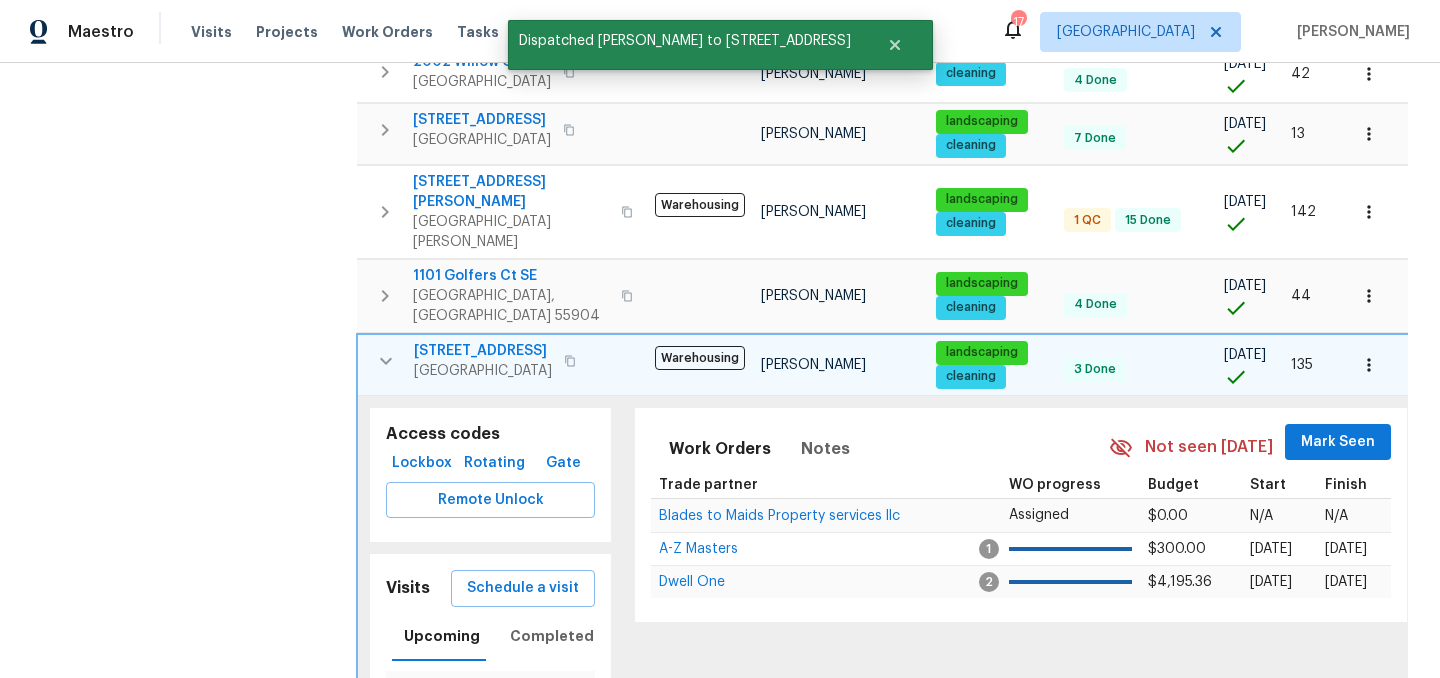 scroll, scrollTop: 0, scrollLeft: 0, axis: both 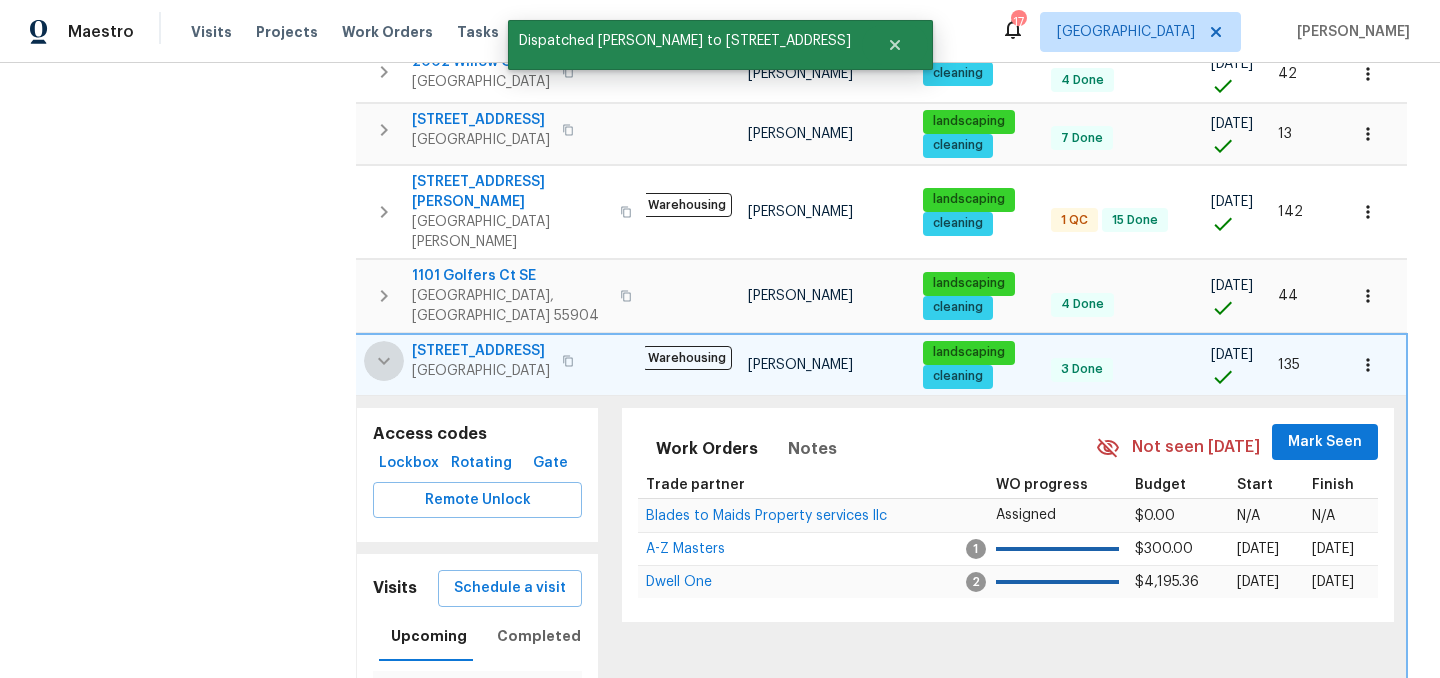 click 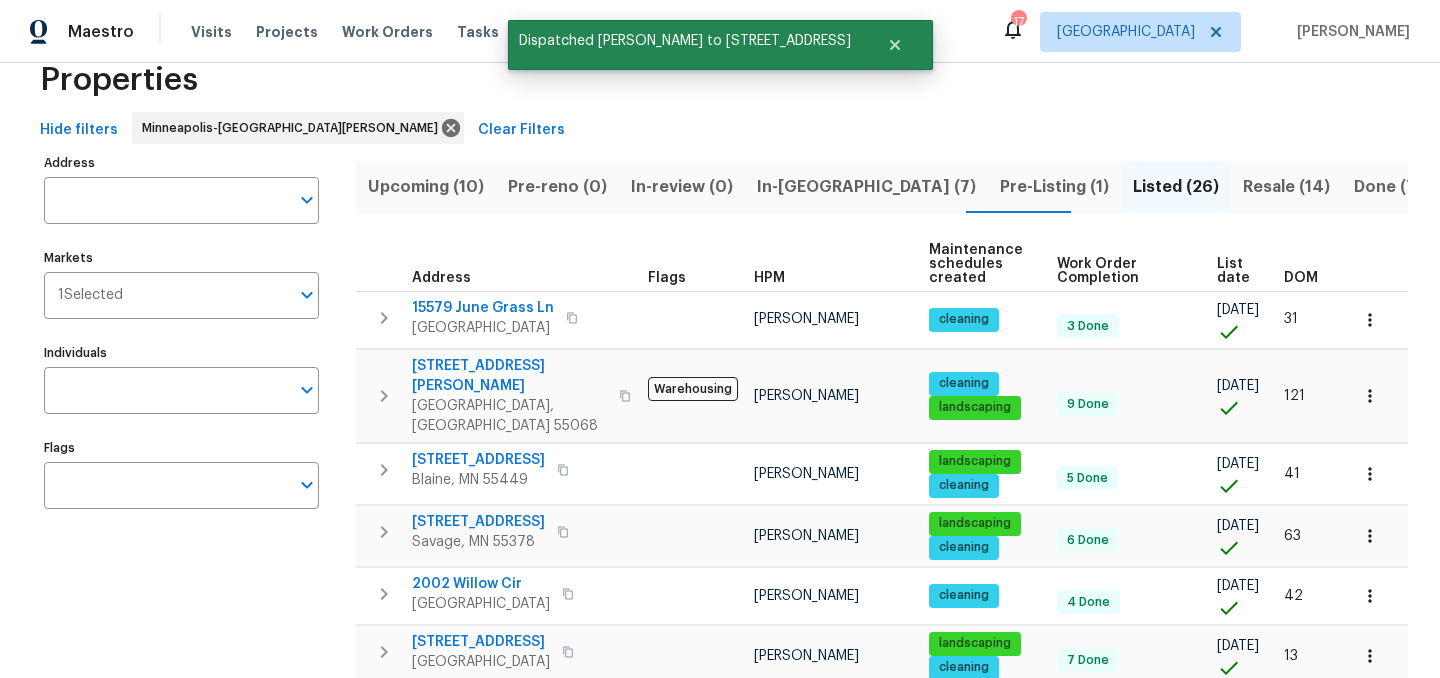 scroll, scrollTop: 0, scrollLeft: 0, axis: both 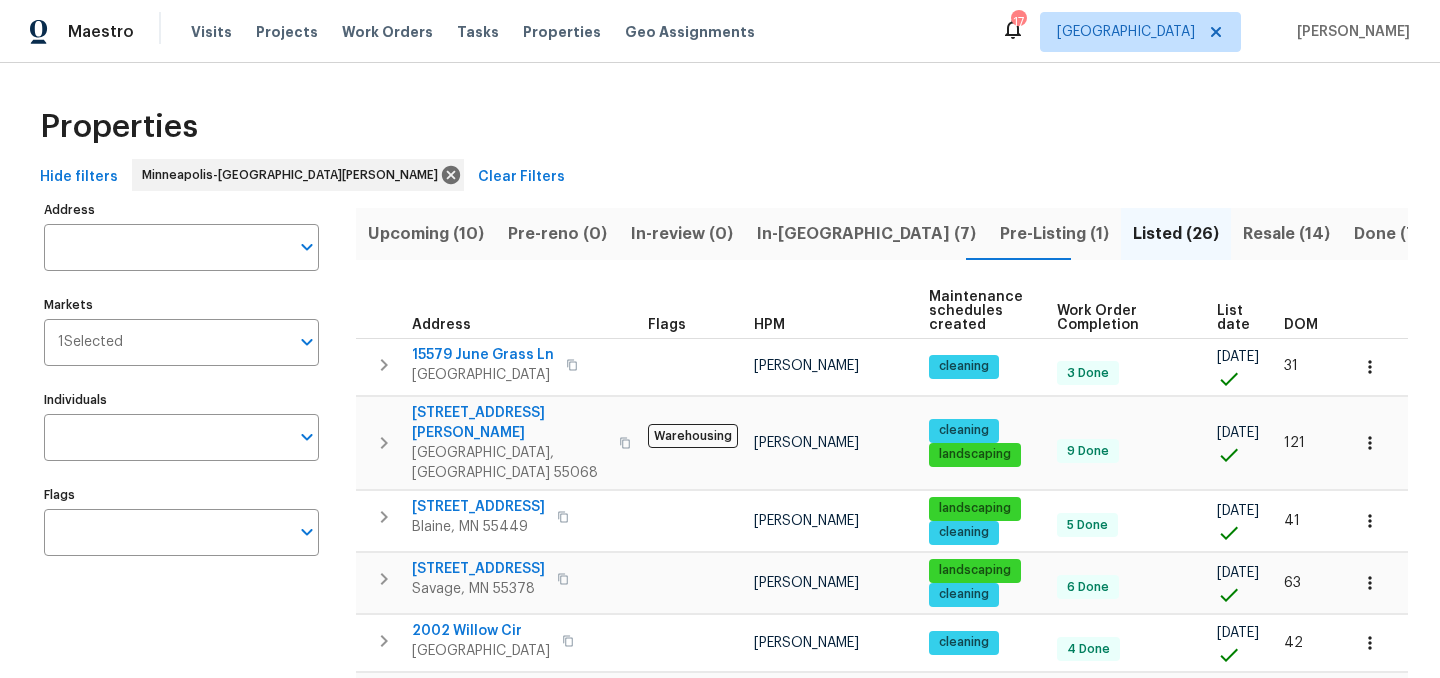click on "Upcoming (10)" at bounding box center [426, 234] 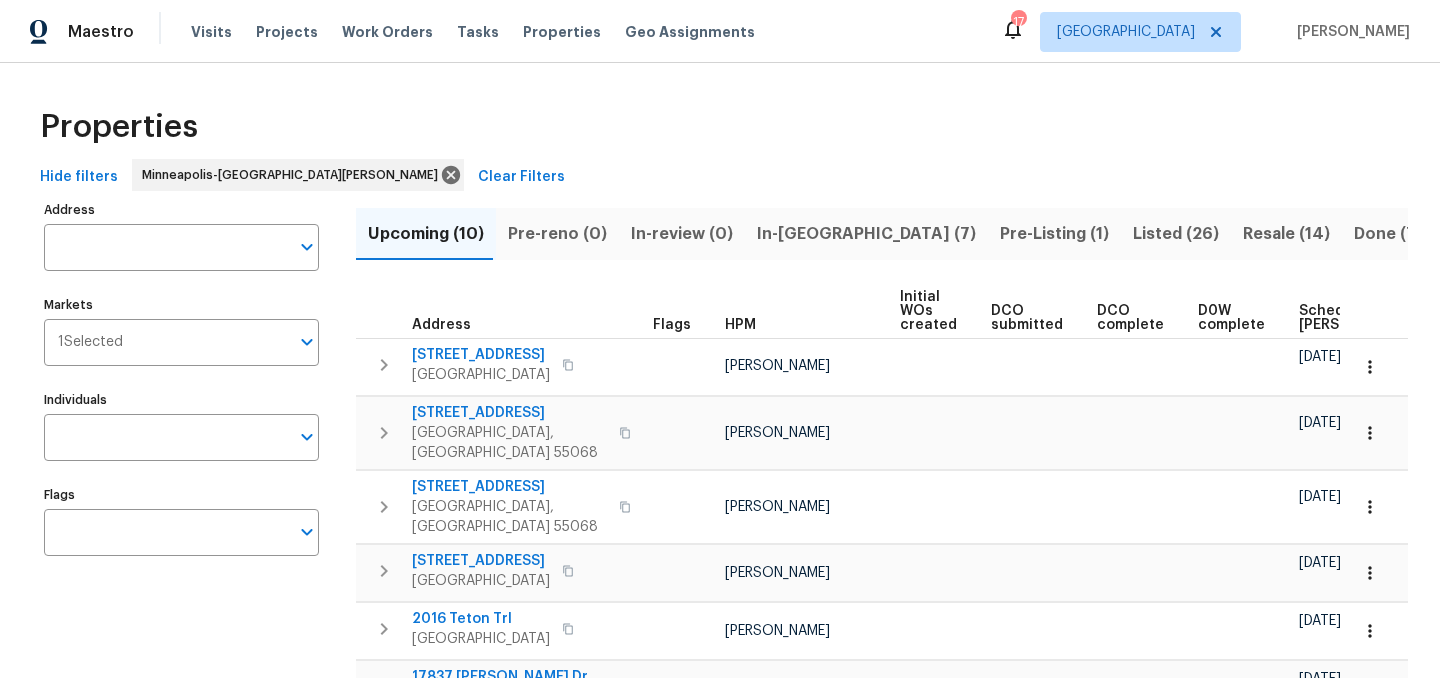 click on "Scheduled [PERSON_NAME]" at bounding box center [1355, 318] 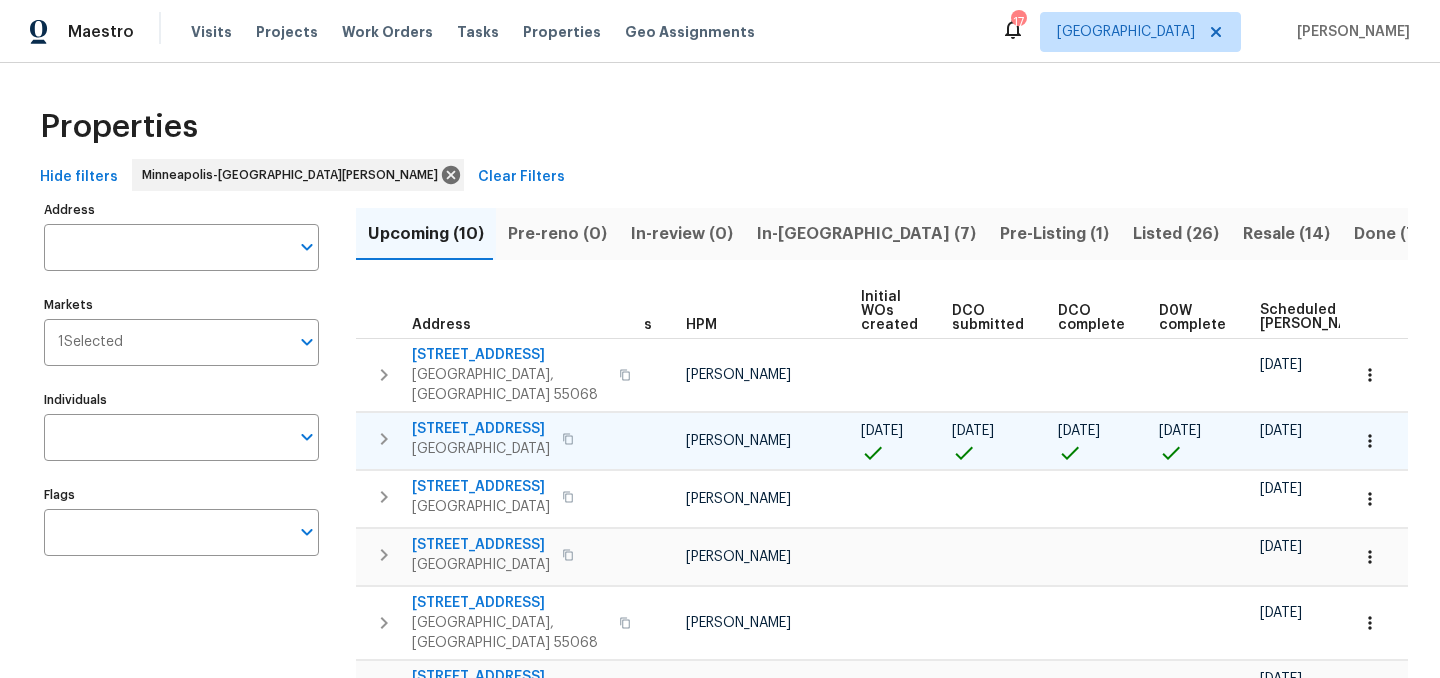 scroll, scrollTop: 0, scrollLeft: 0, axis: both 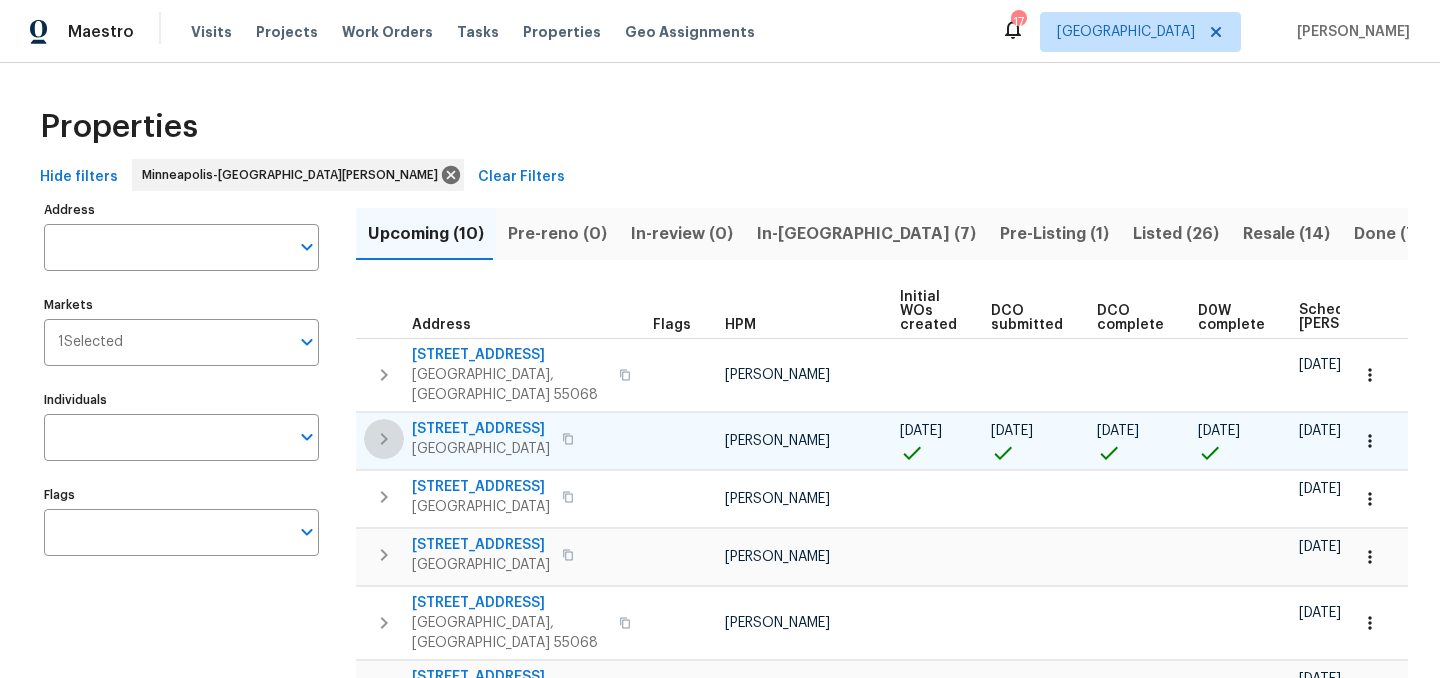 click 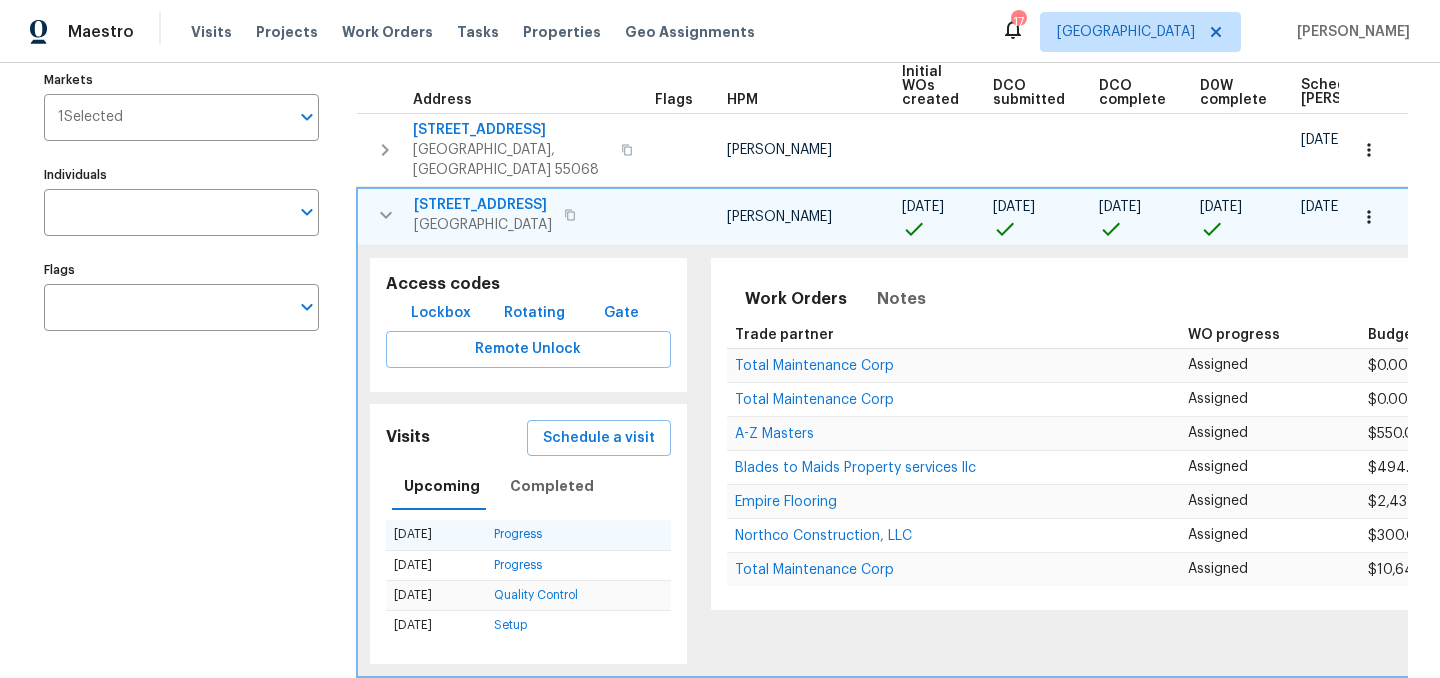 scroll, scrollTop: 252, scrollLeft: 0, axis: vertical 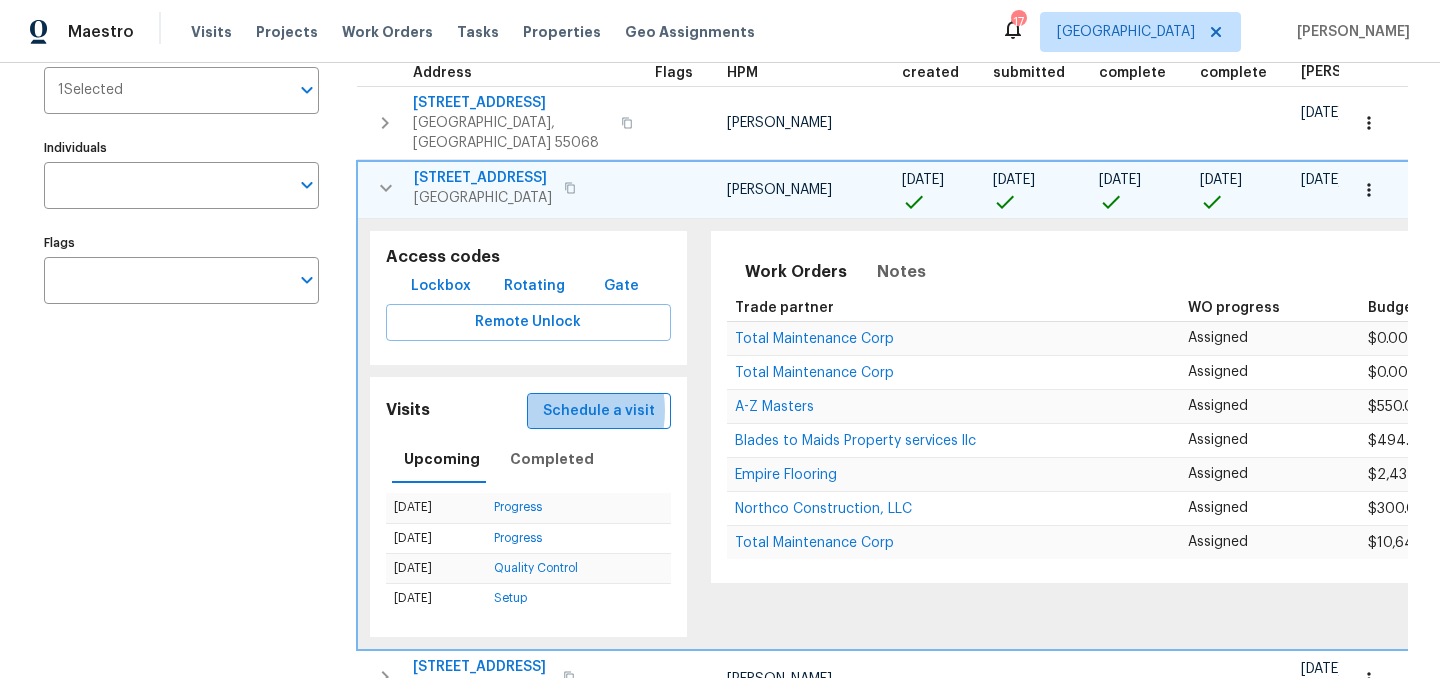 click on "Schedule a visit" at bounding box center (599, 411) 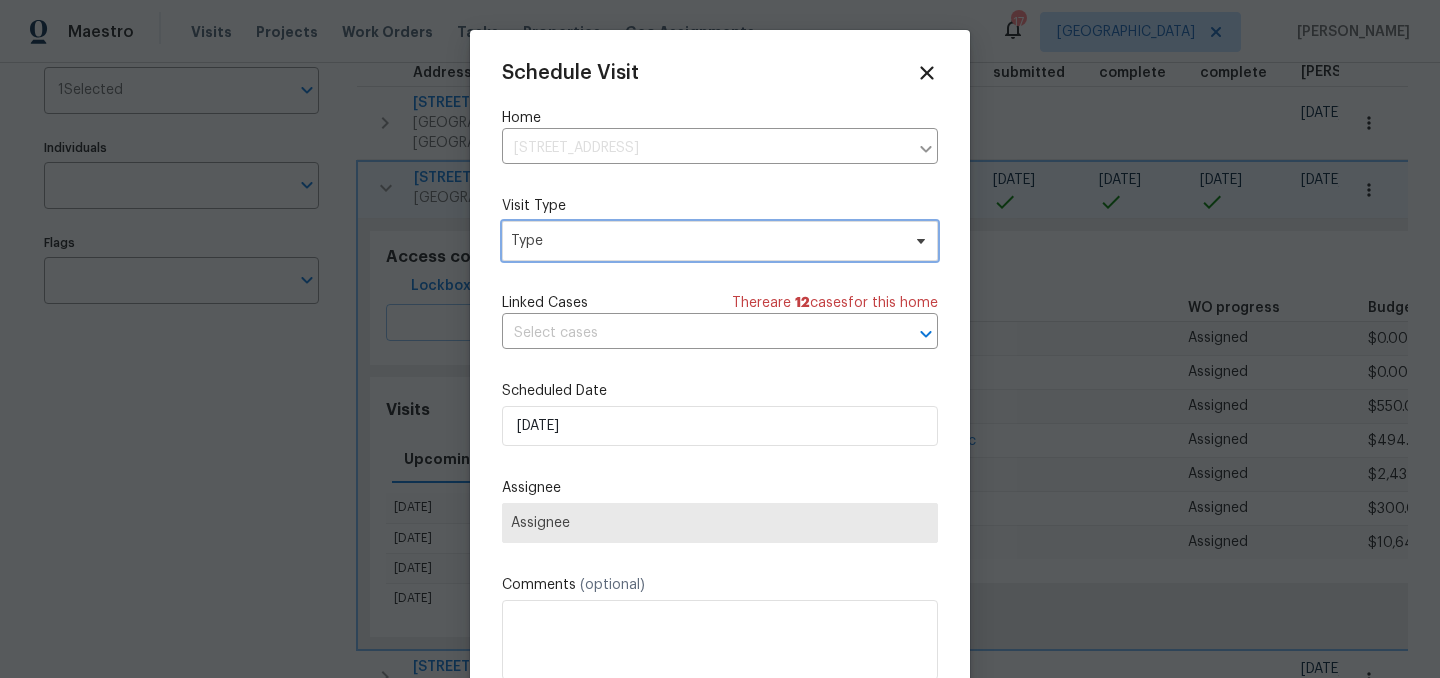 click on "Type" at bounding box center [705, 241] 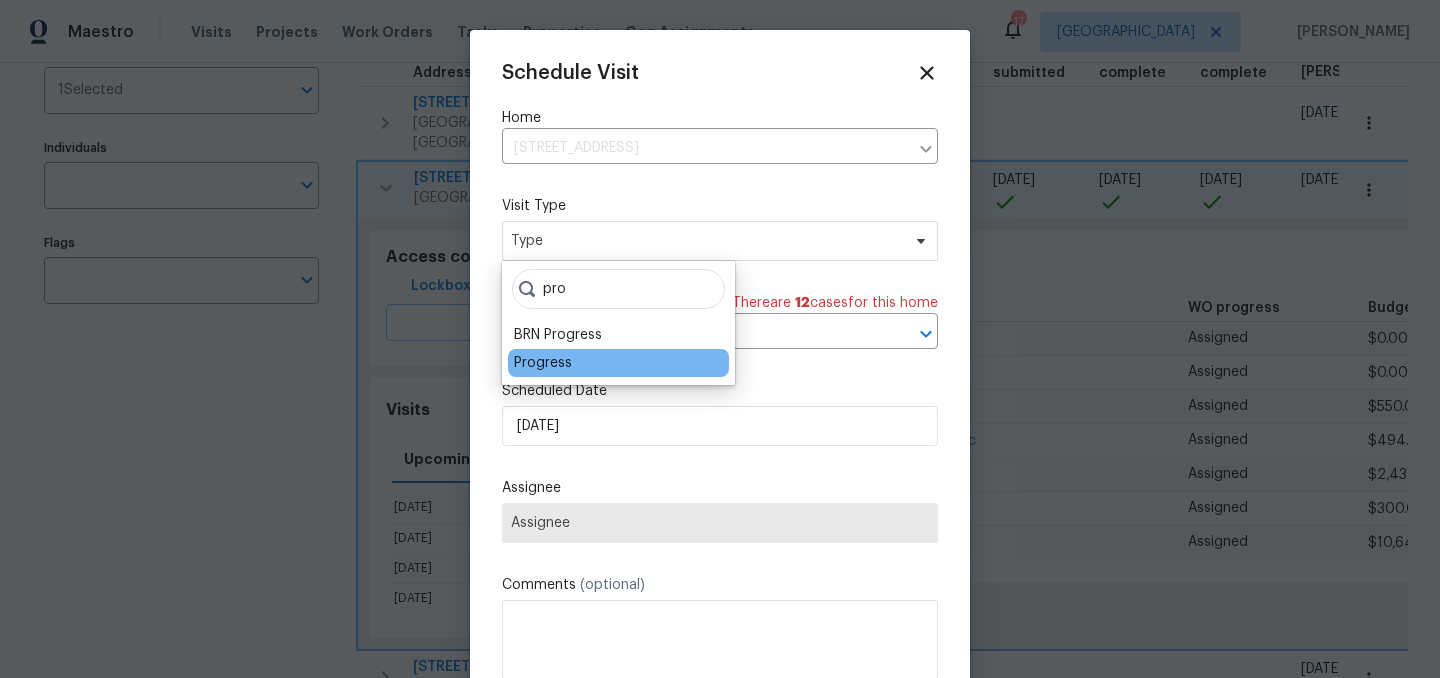 type on "pro" 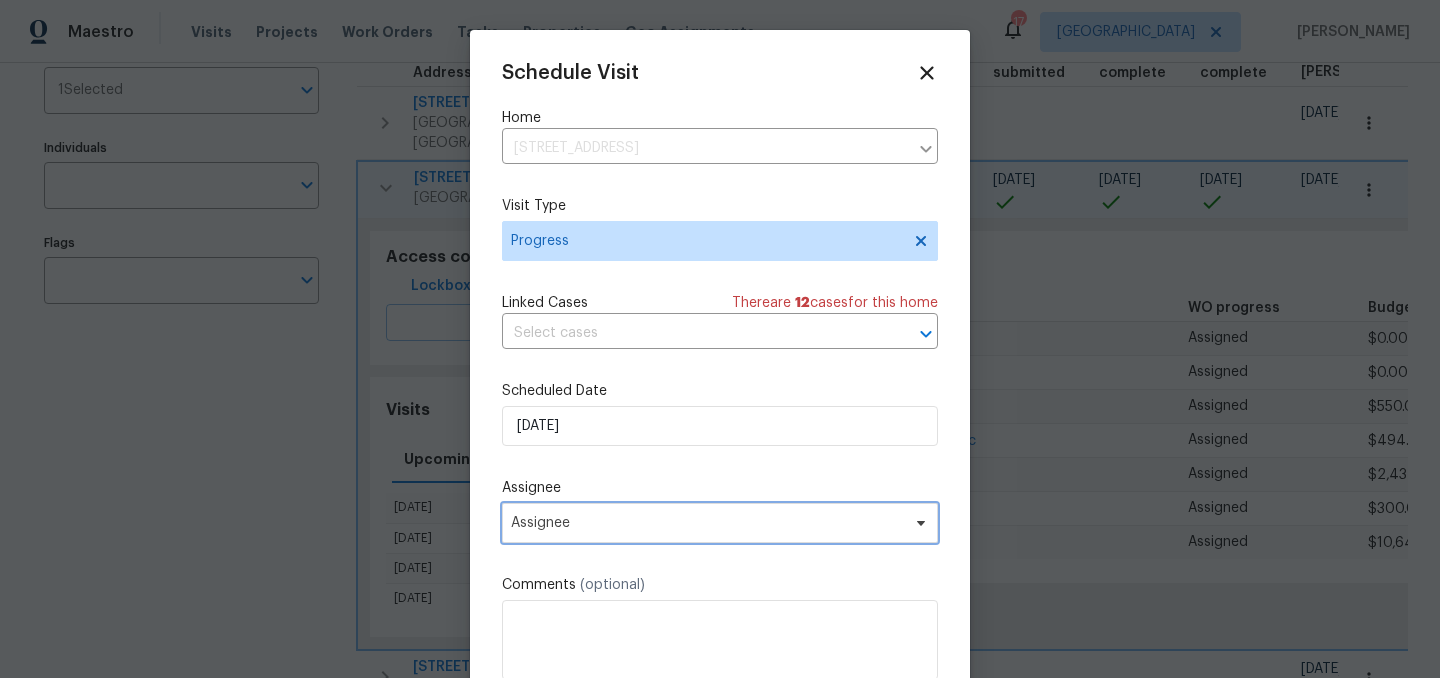 click on "Assignee" at bounding box center (707, 523) 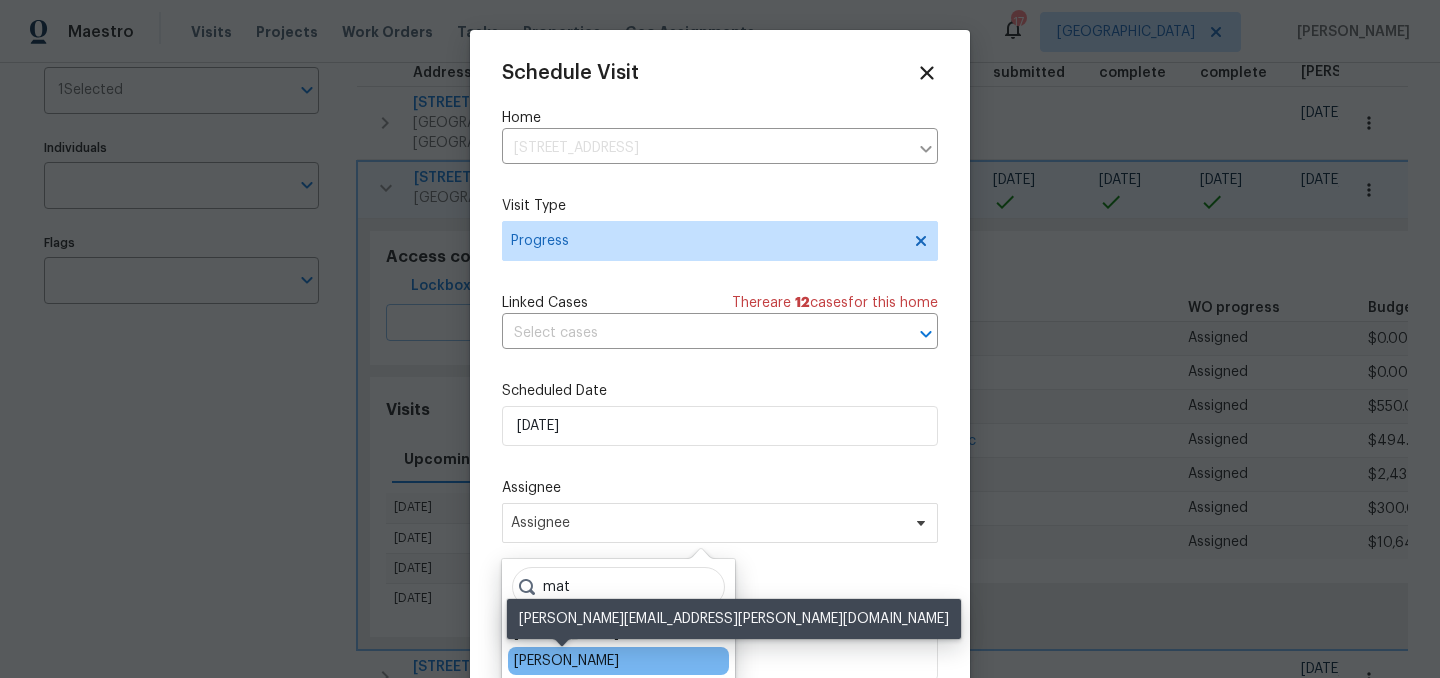 type on "mat" 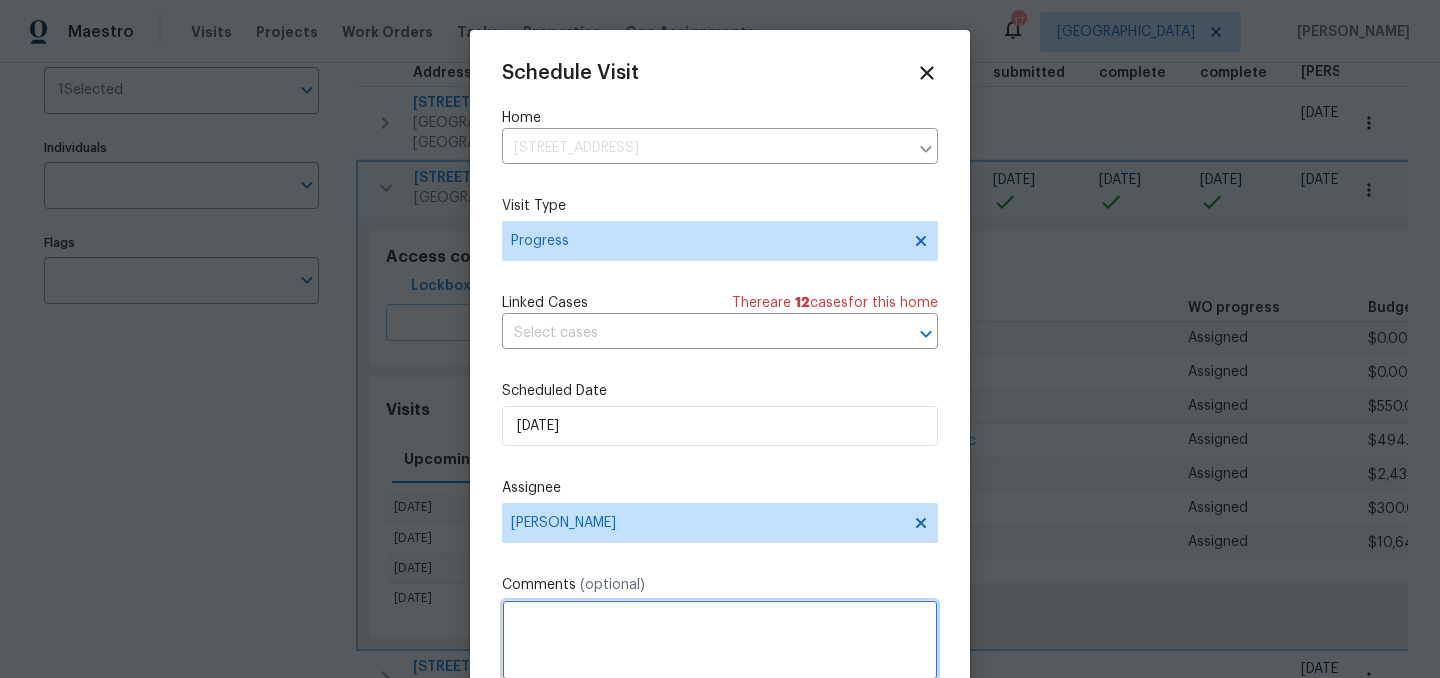 click at bounding box center [720, 640] 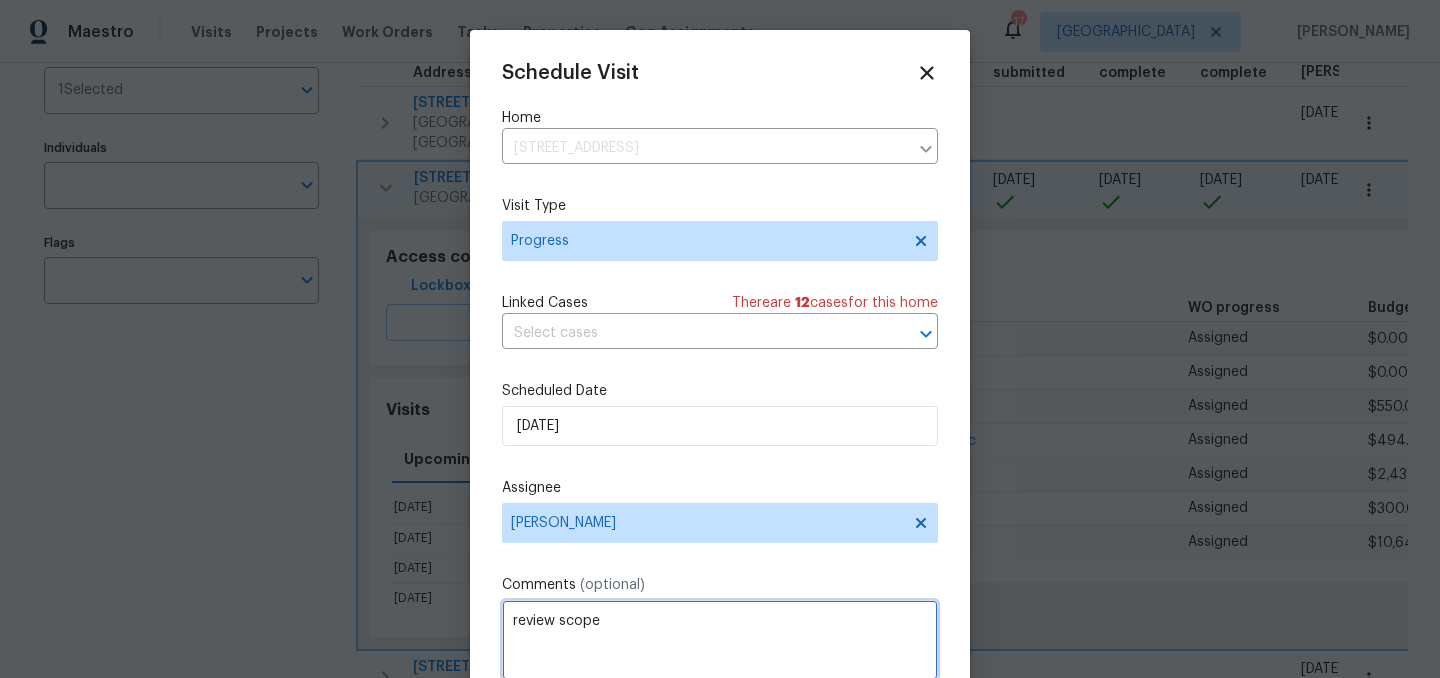 scroll, scrollTop: 36, scrollLeft: 0, axis: vertical 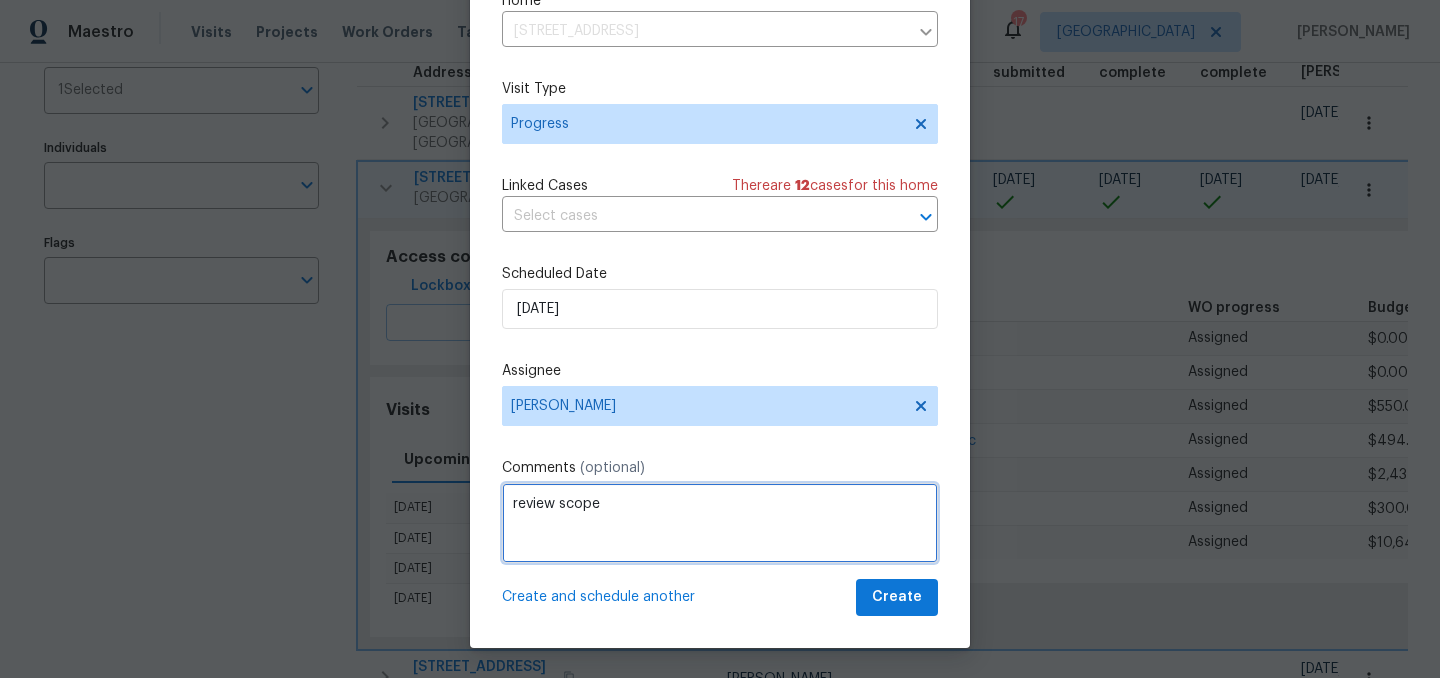 type on "review scope" 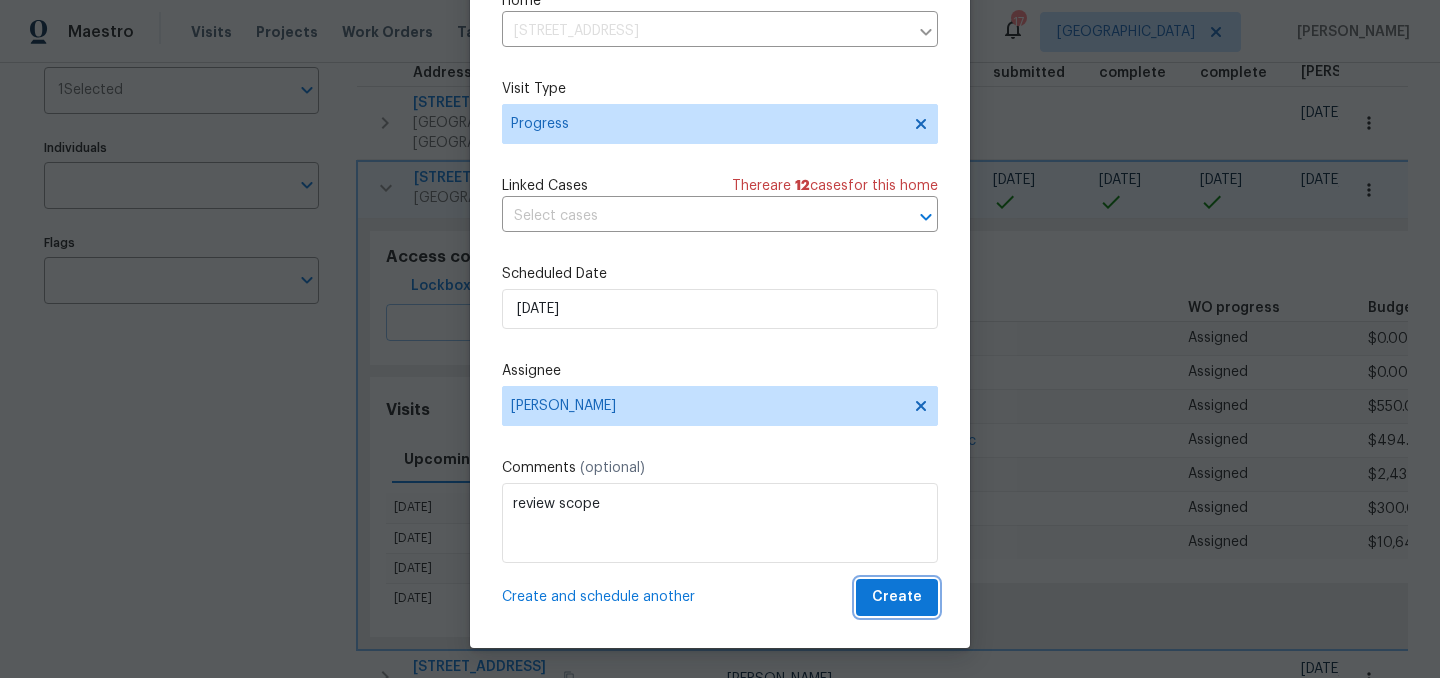 click on "Create" at bounding box center (897, 597) 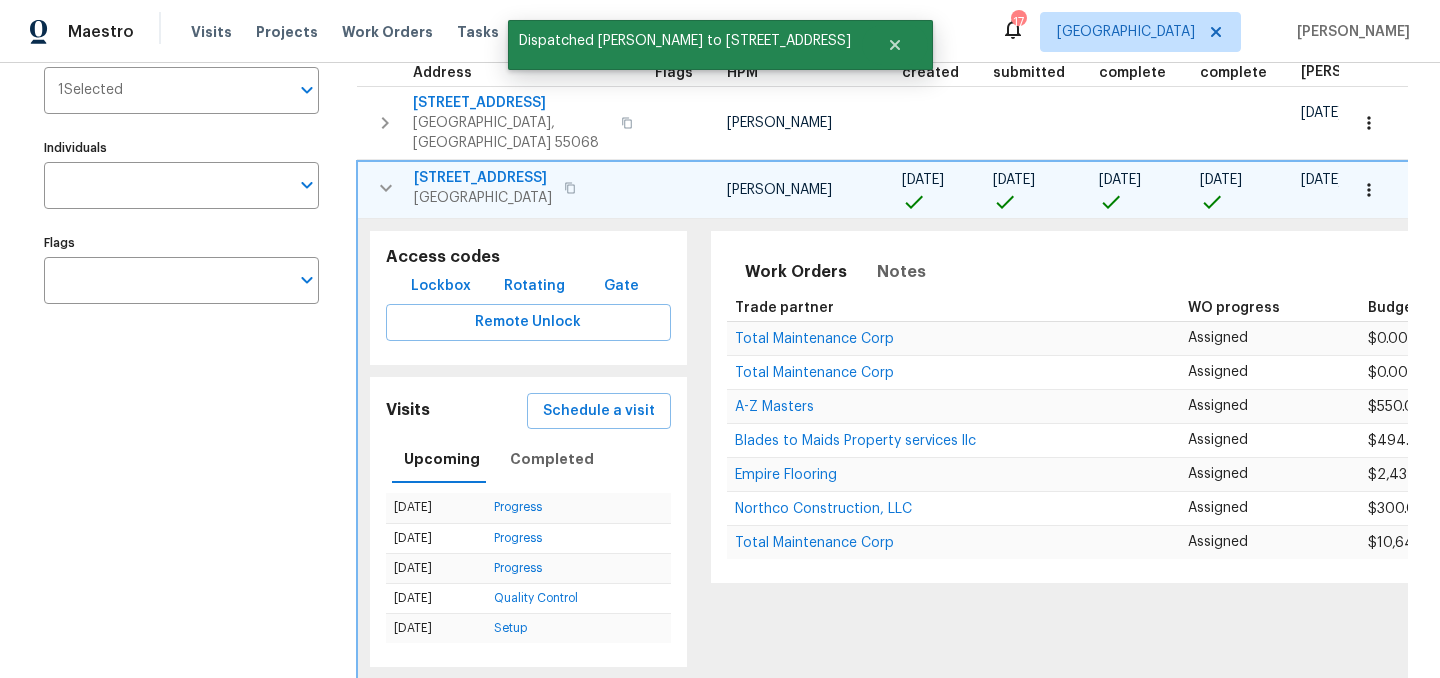 scroll, scrollTop: 0, scrollLeft: 0, axis: both 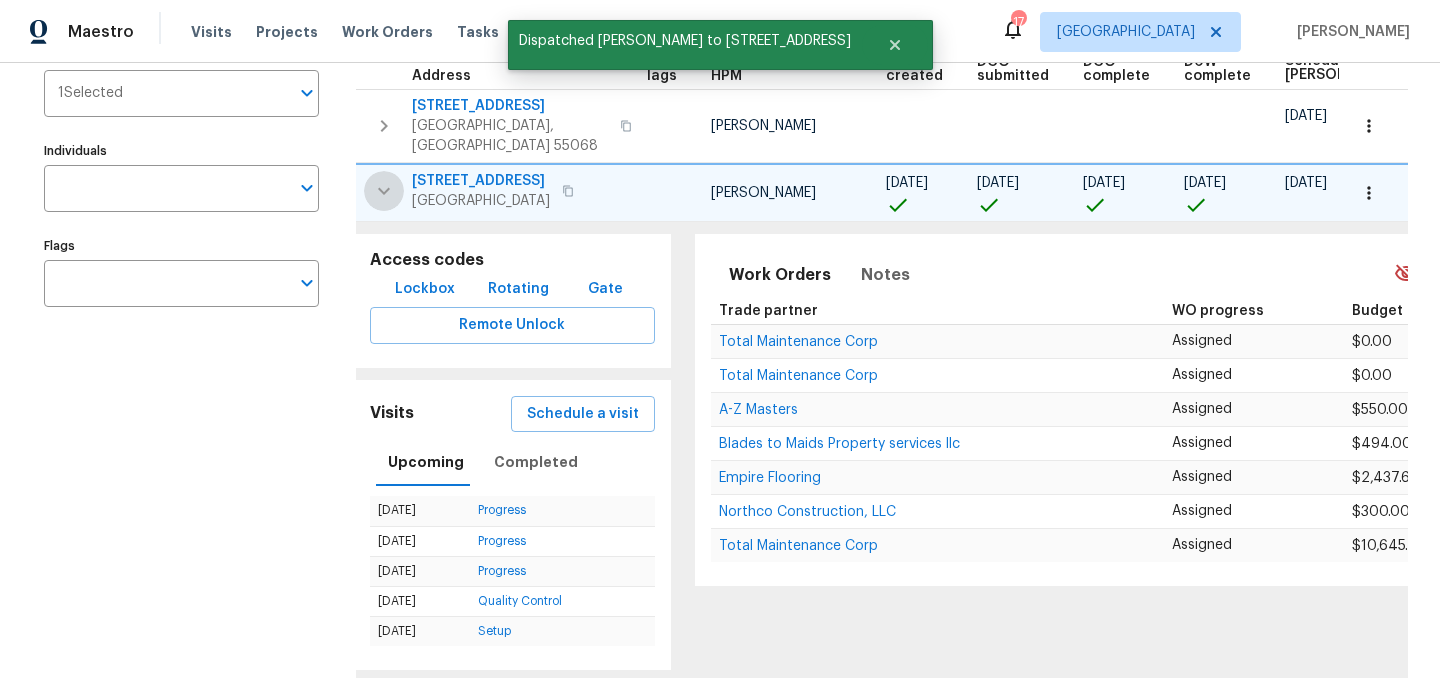 click 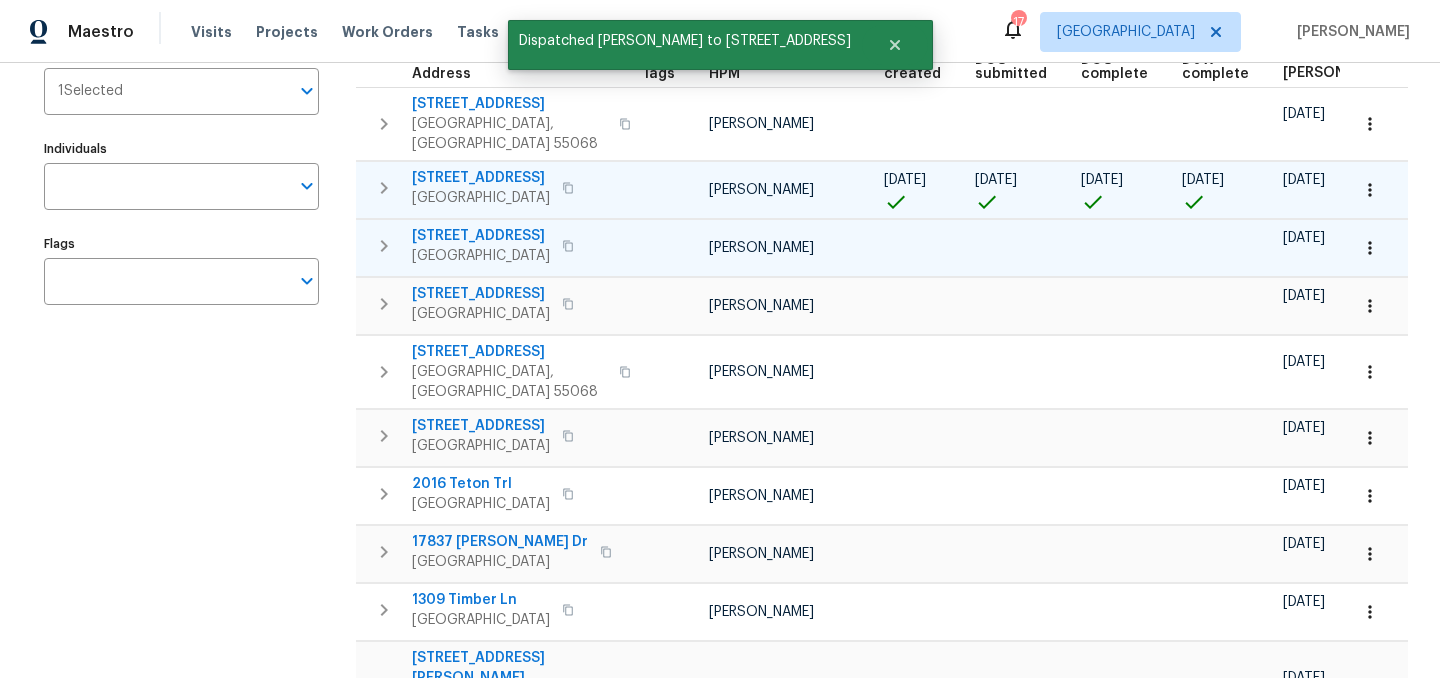 scroll, scrollTop: 0, scrollLeft: 15, axis: horizontal 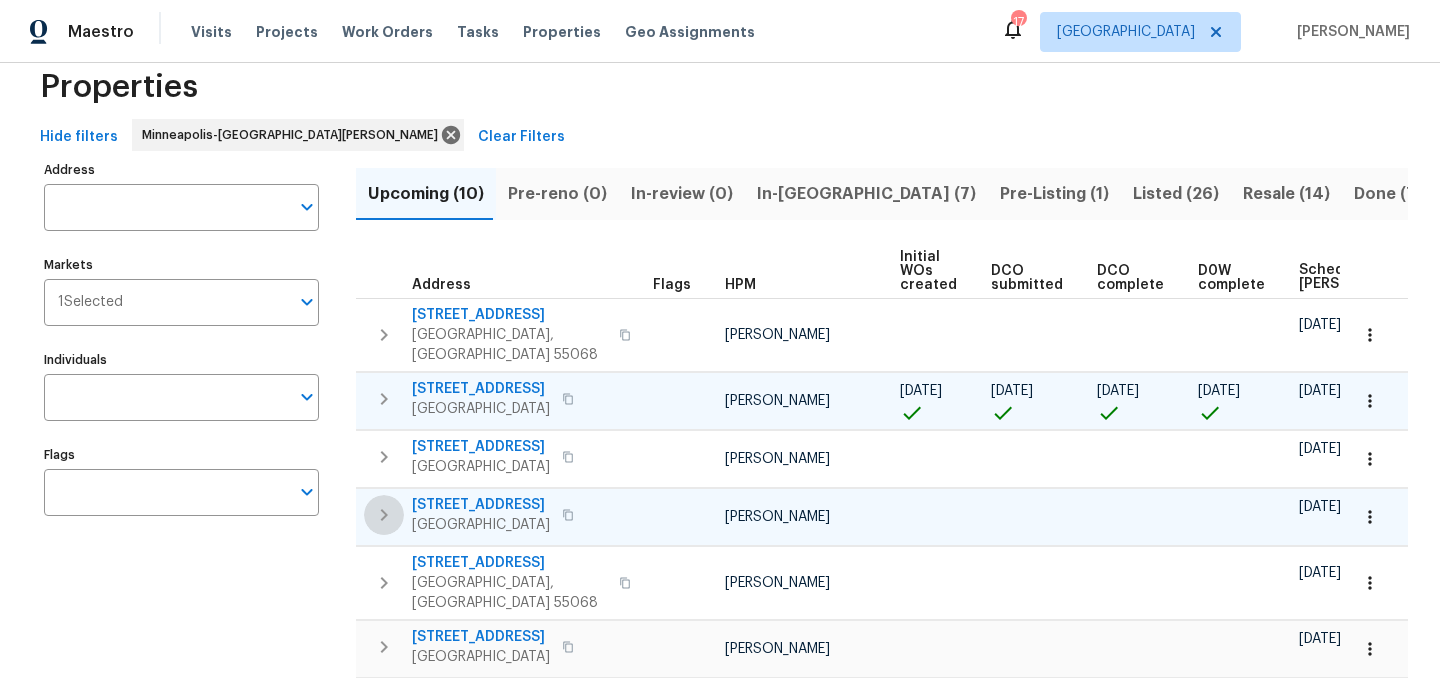 click 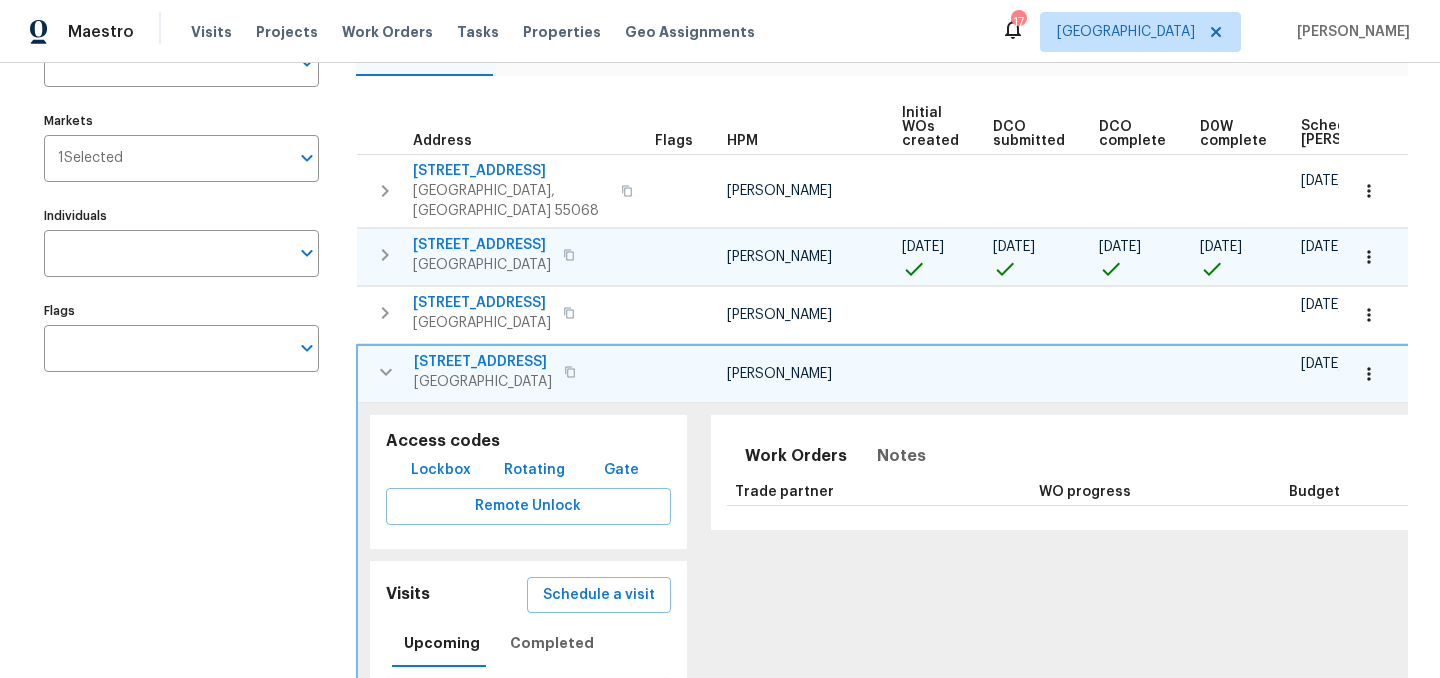 scroll, scrollTop: 269, scrollLeft: 0, axis: vertical 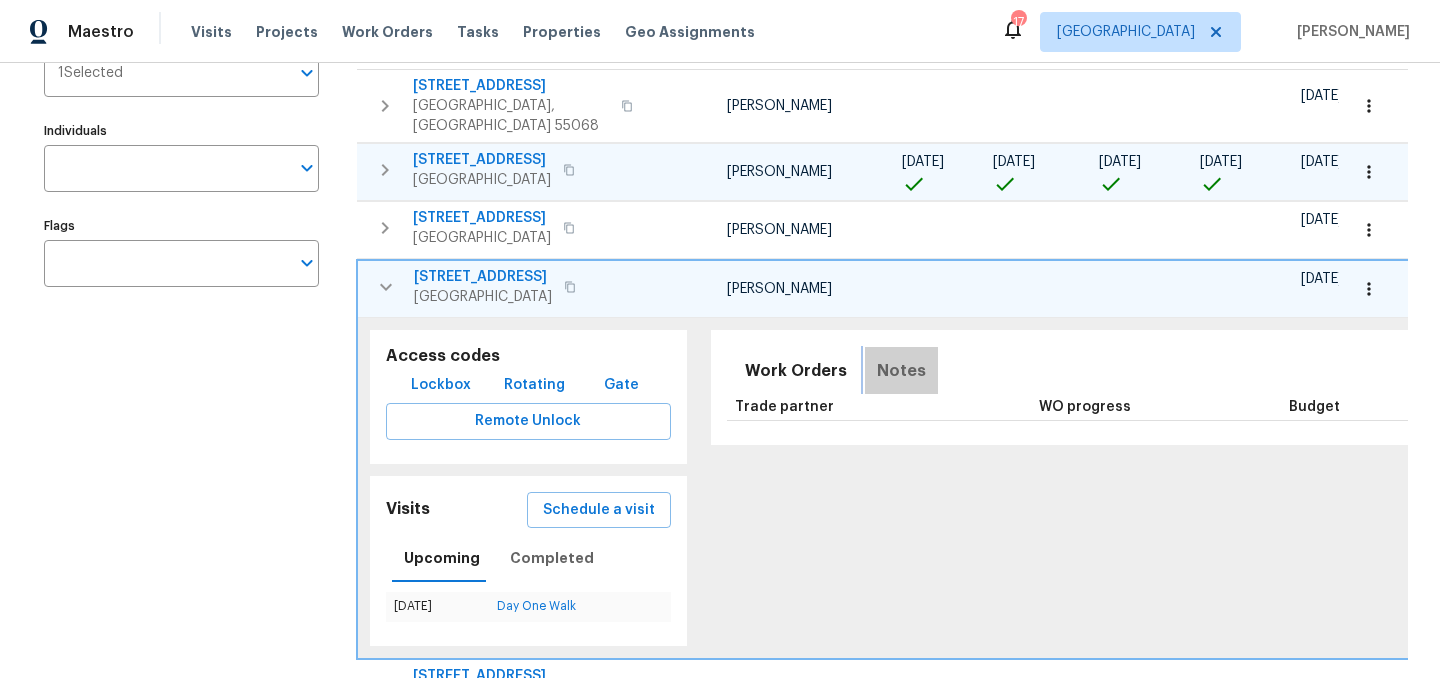 click on "Notes" at bounding box center [901, 371] 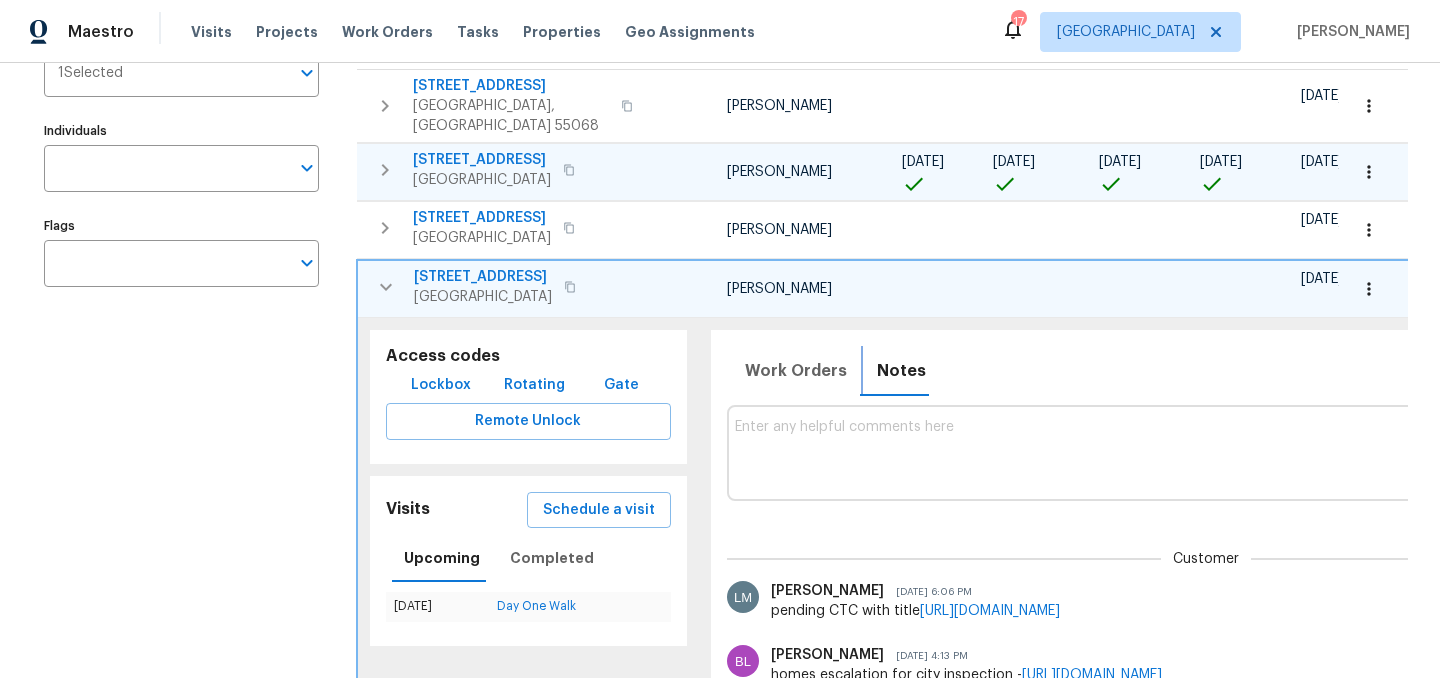 scroll, scrollTop: 0, scrollLeft: 0, axis: both 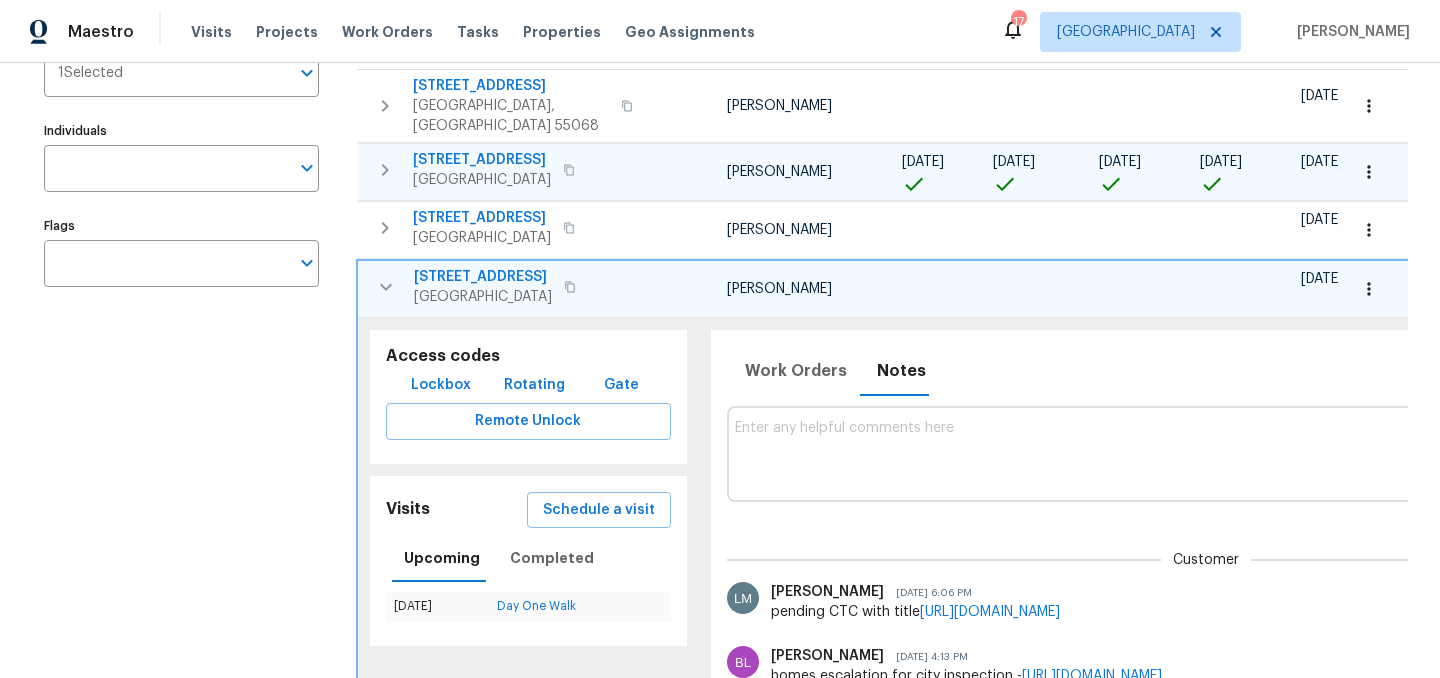 click at bounding box center (1207, 453) 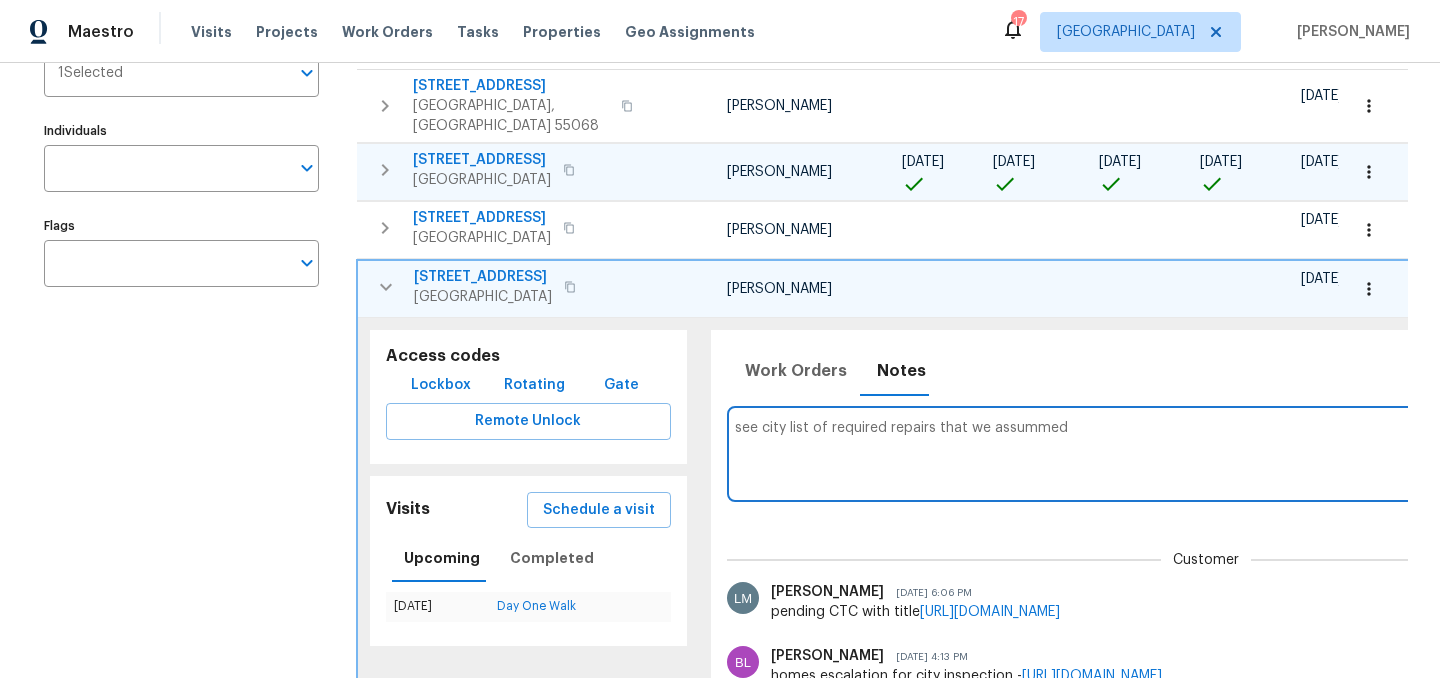 click on "see city list of required repairs that we assummed" at bounding box center (1207, 453) 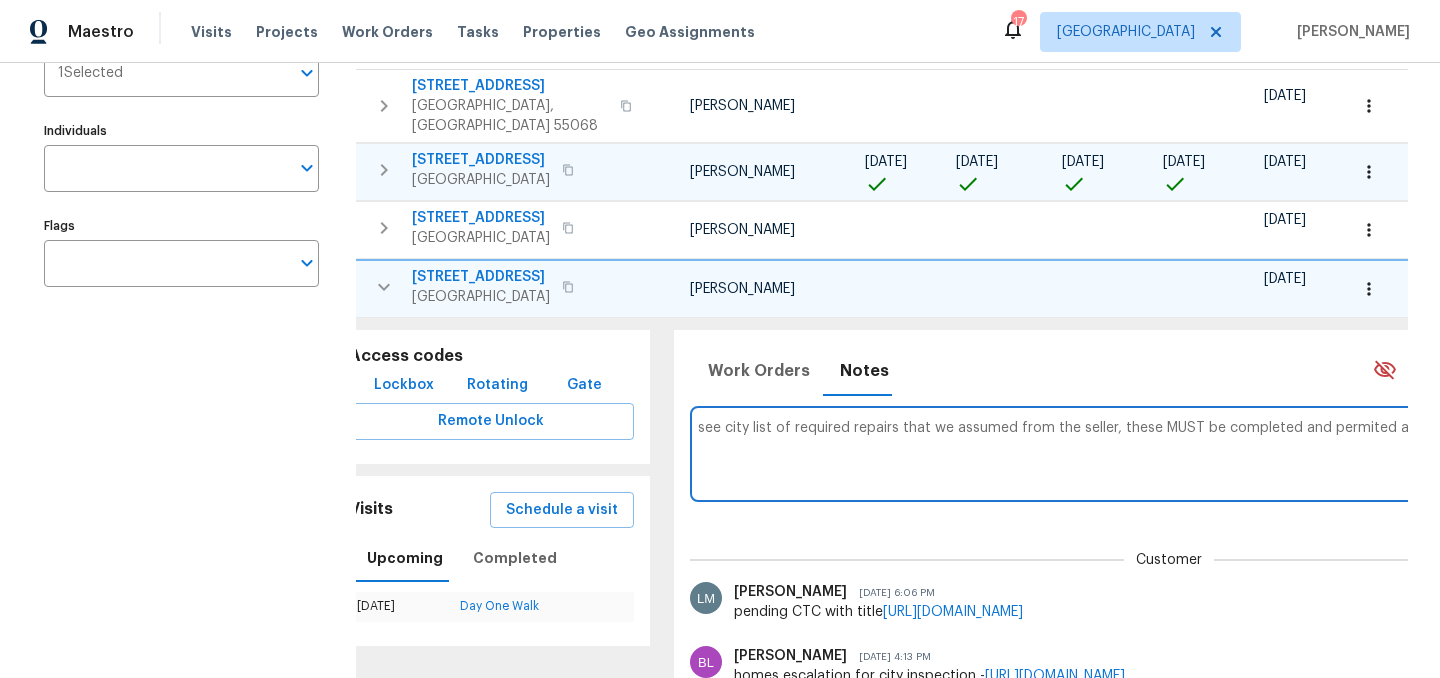 scroll, scrollTop: 0, scrollLeft: 44, axis: horizontal 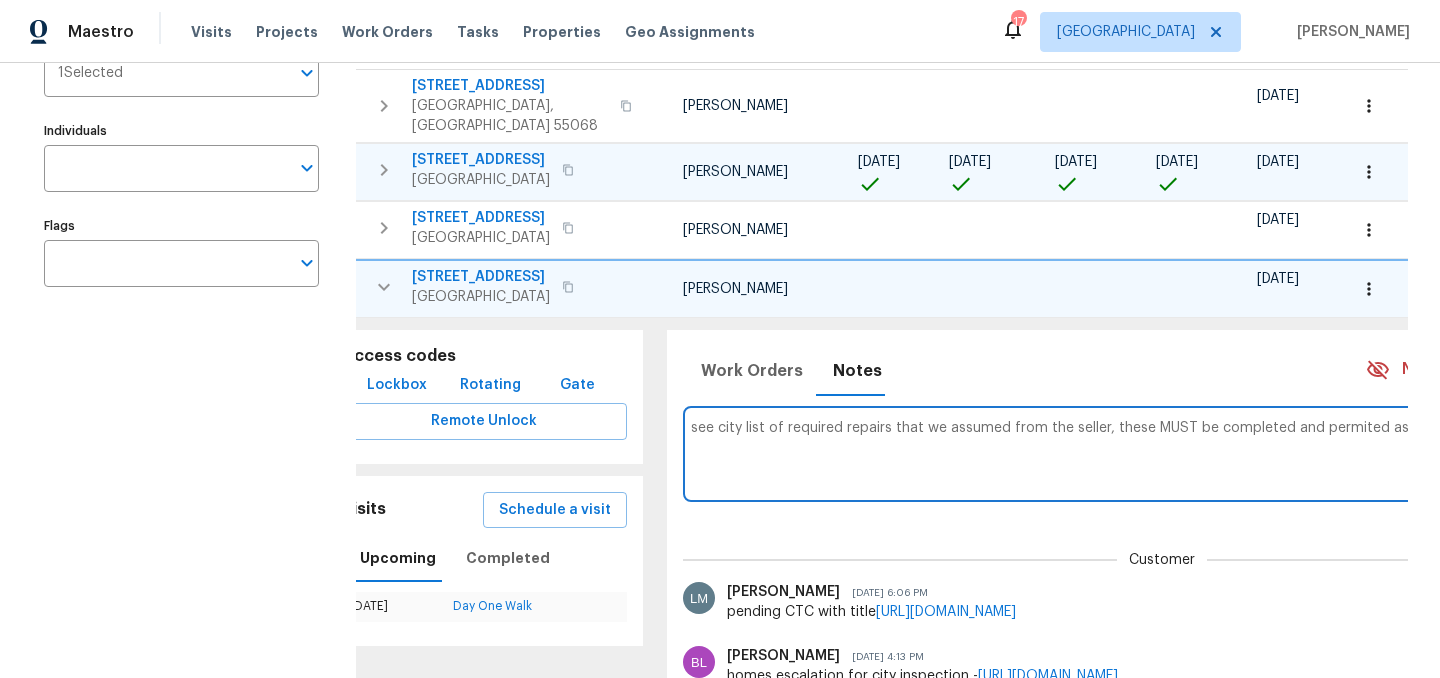 click on "see city list of required repairs that we assumed from the seller, these MUST be completed and permited as deta" at bounding box center [1163, 453] 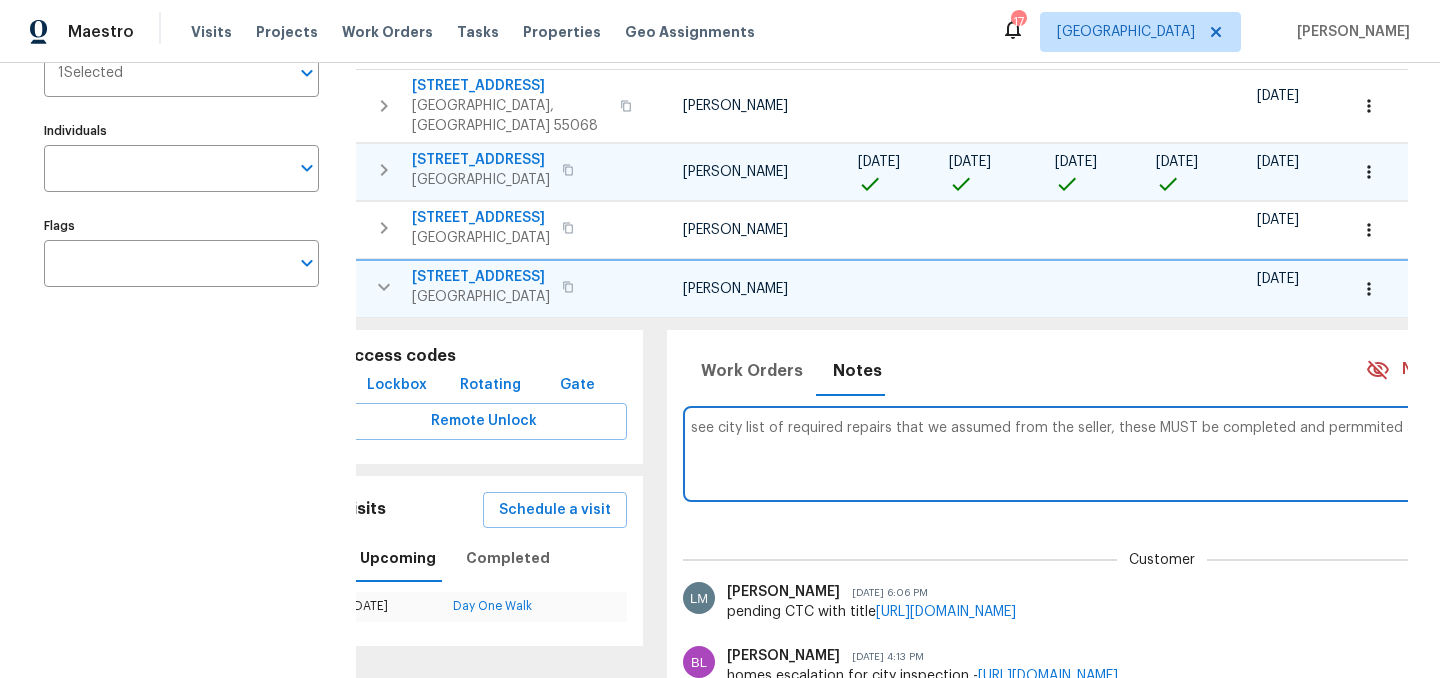 click on "see city list of required repairs that we assumed from the seller, these MUST be completed and permmited as deta" at bounding box center [1163, 453] 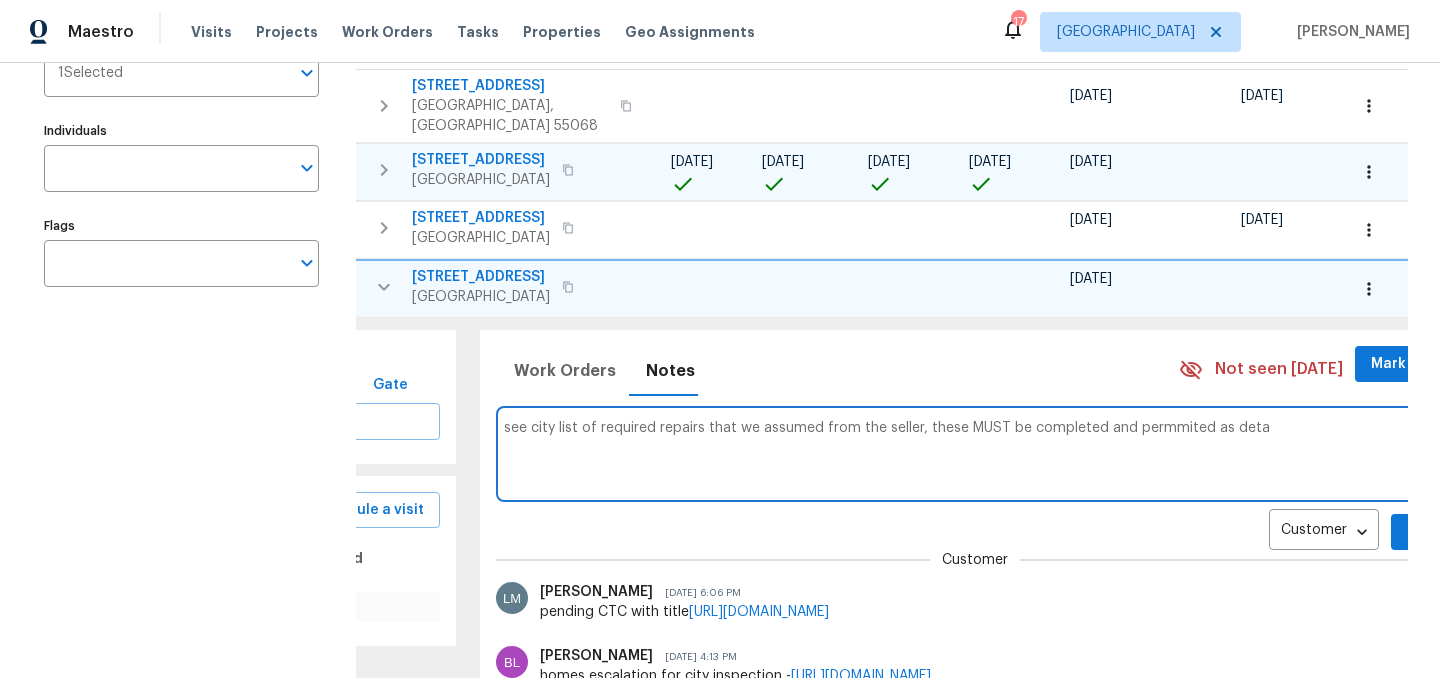 scroll, scrollTop: 0, scrollLeft: 247, axis: horizontal 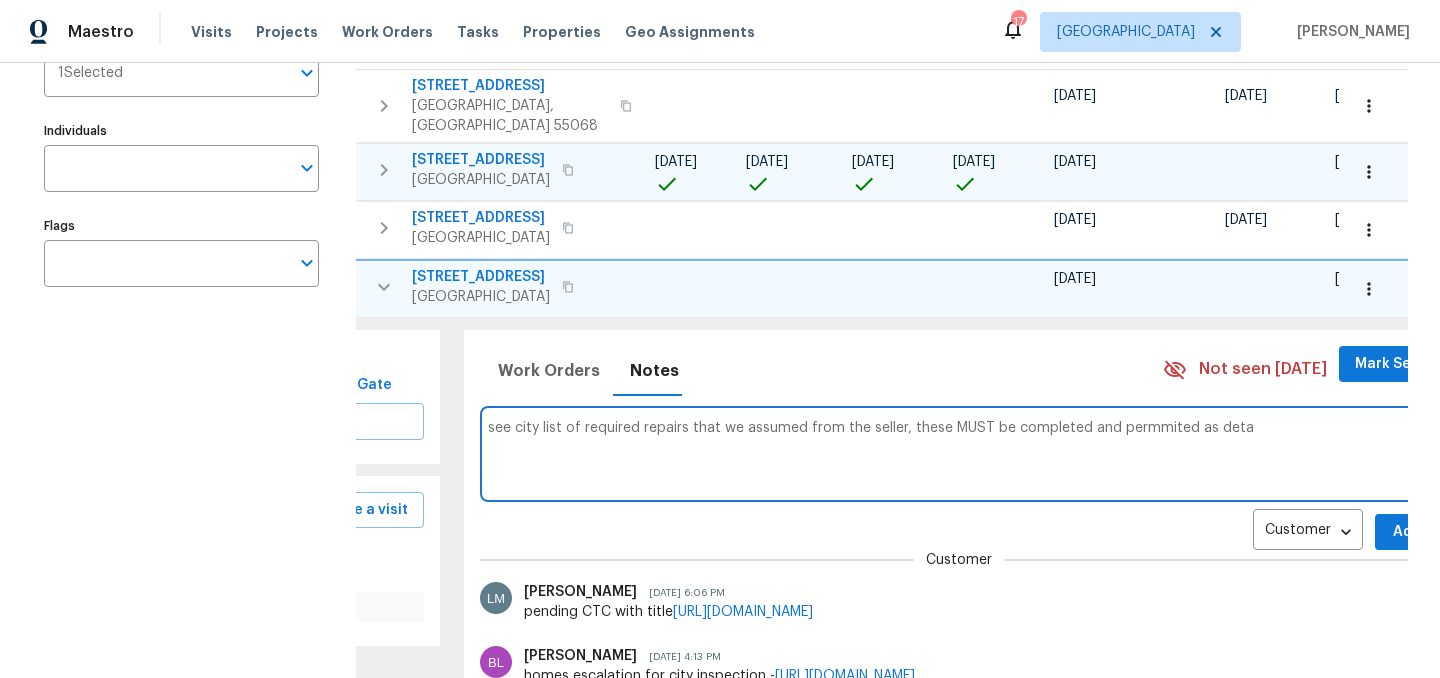 click on "see city list of required repairs that we assumed from the seller, these MUST be completed and permmited as deta" at bounding box center [960, 453] 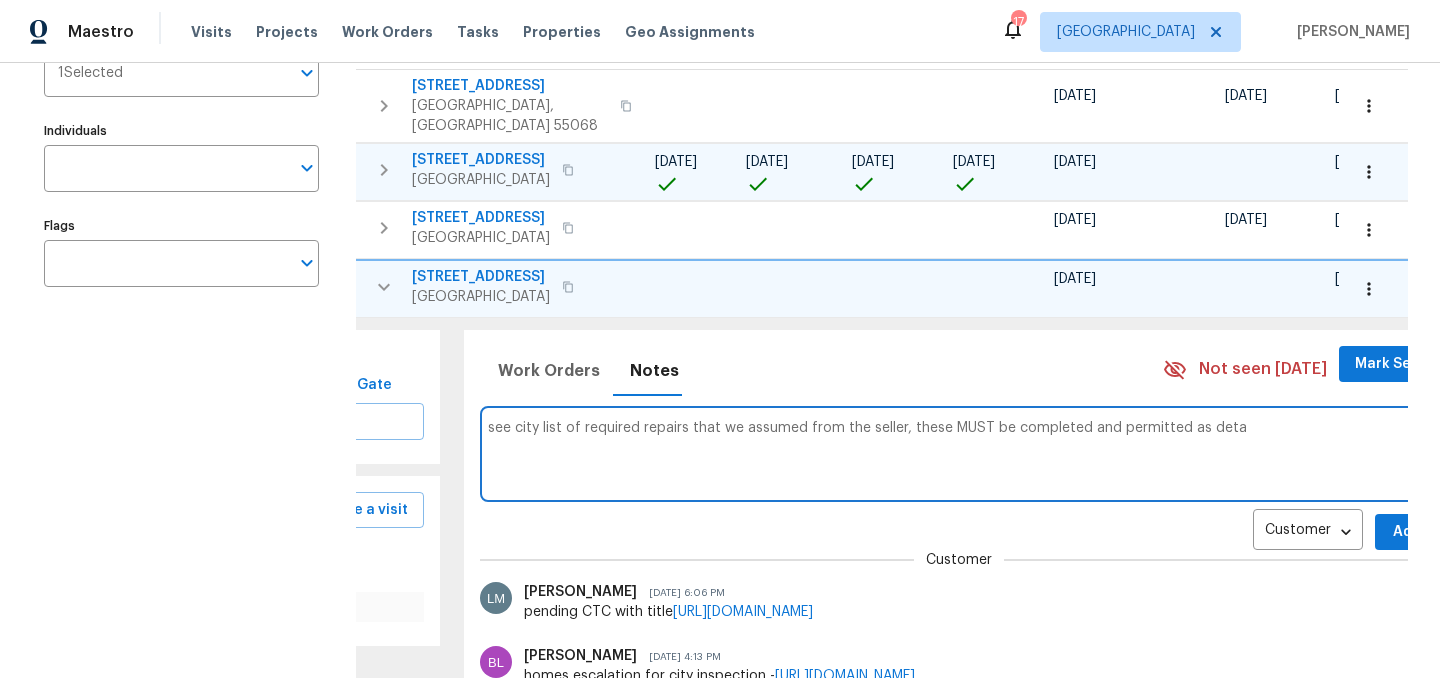 click on "see city list of required repairs that we assumed from the seller, these MUST be completed and permitted as deta" at bounding box center (960, 453) 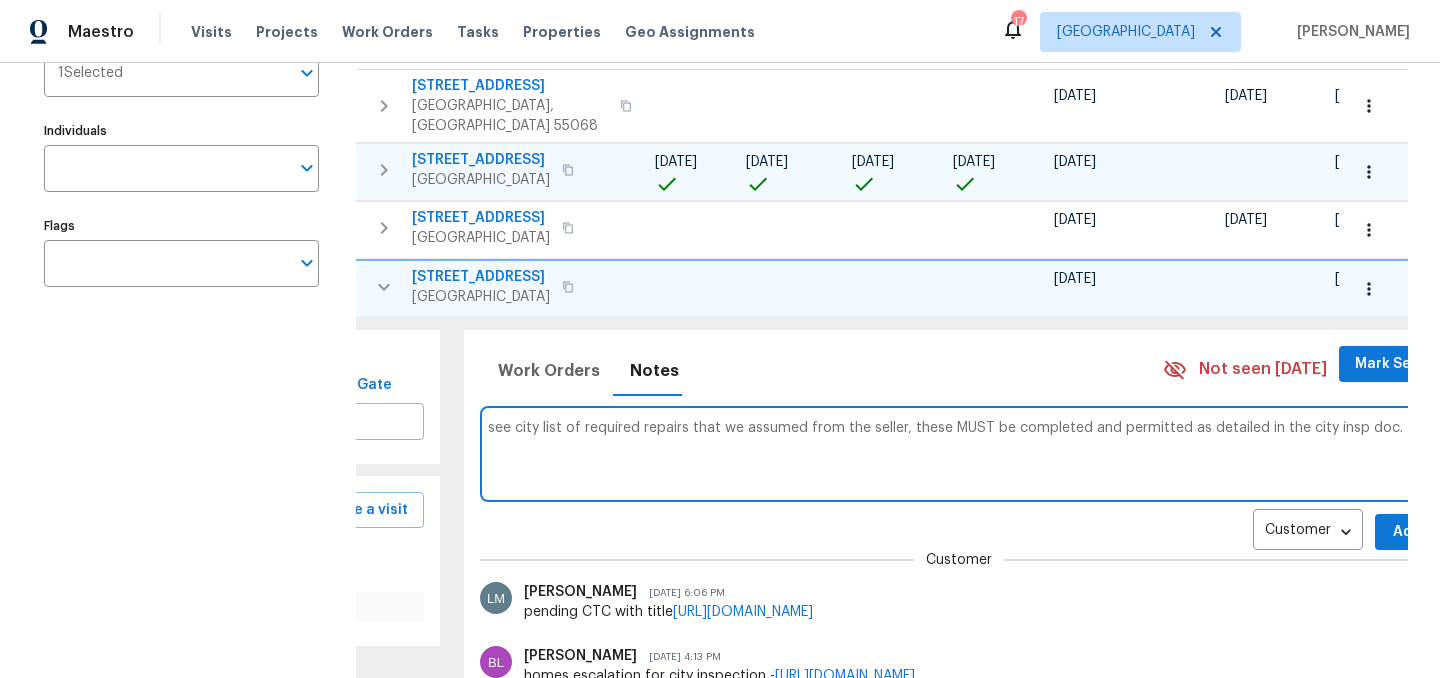 type on "see city list of required repairs that we assumed from the seller, these MUST be completed and permitted as detailed in the city insp doc." 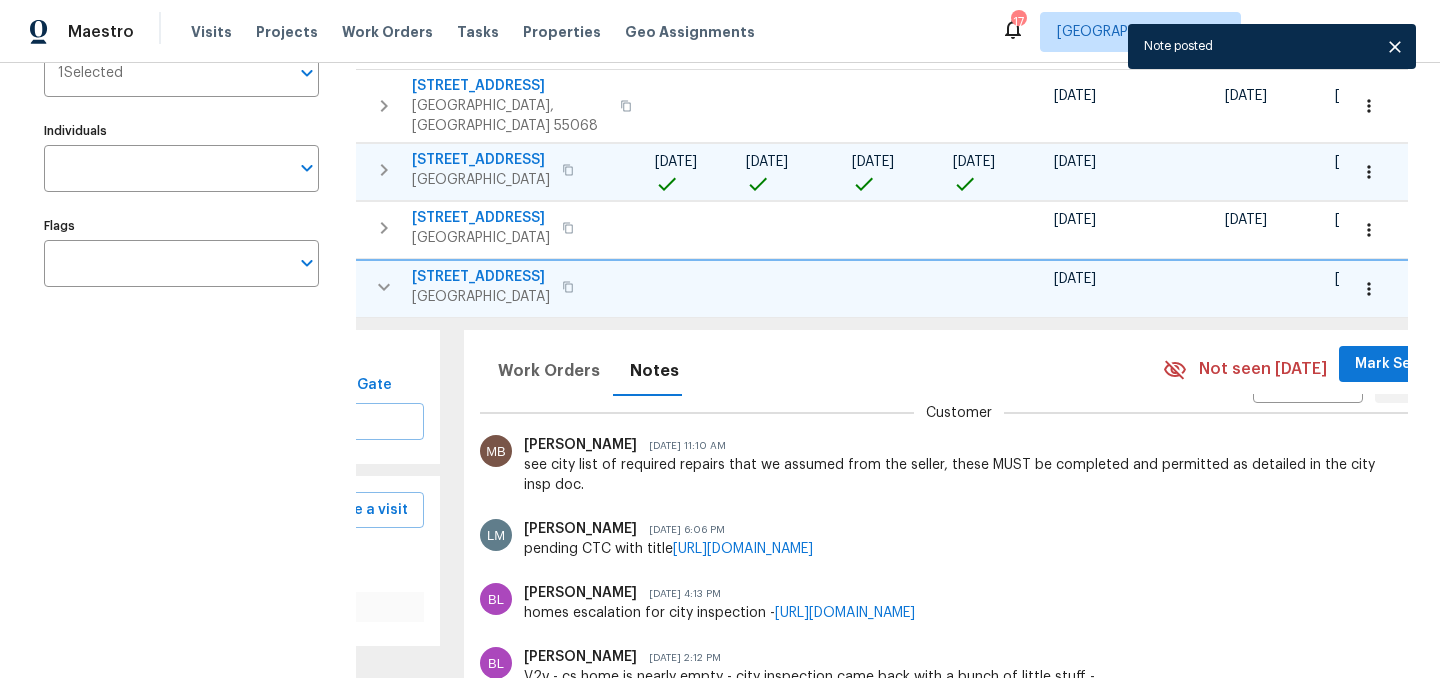 scroll, scrollTop: 146, scrollLeft: 0, axis: vertical 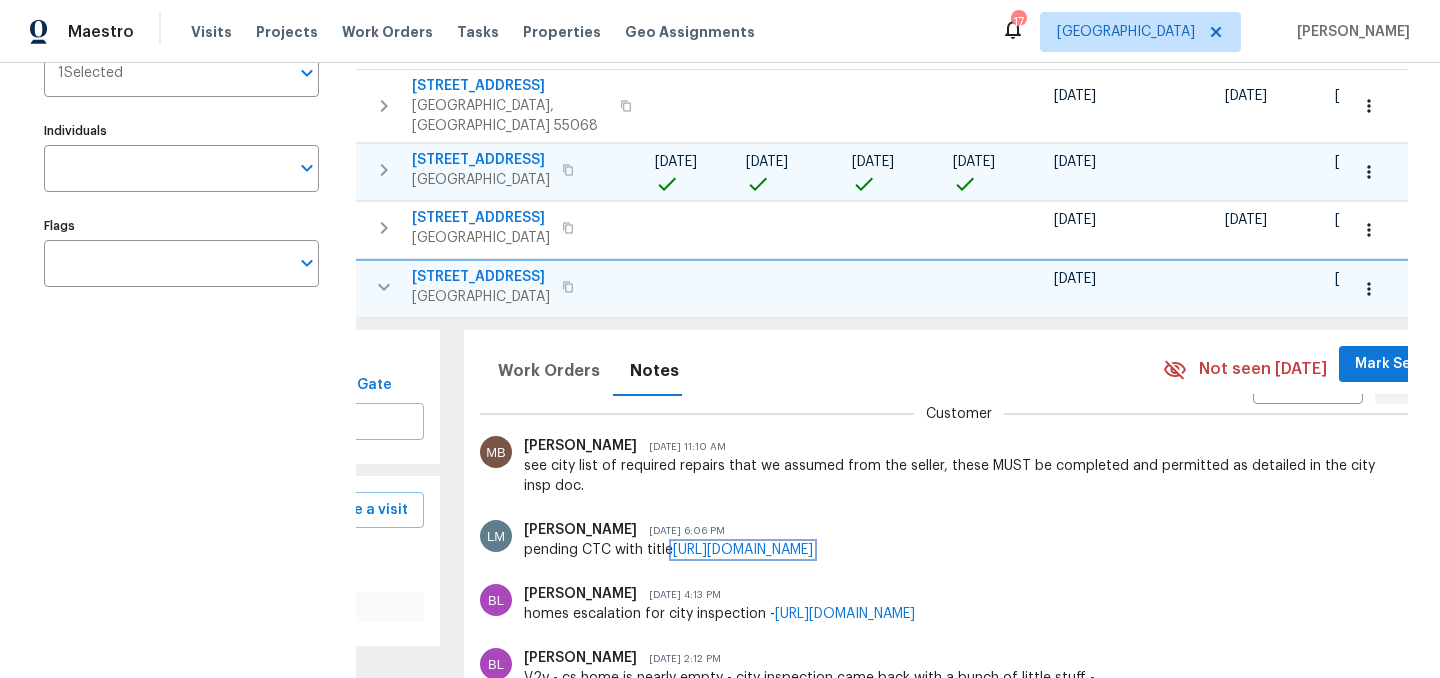 click on "[URL][DOMAIN_NAME]" at bounding box center [743, 550] 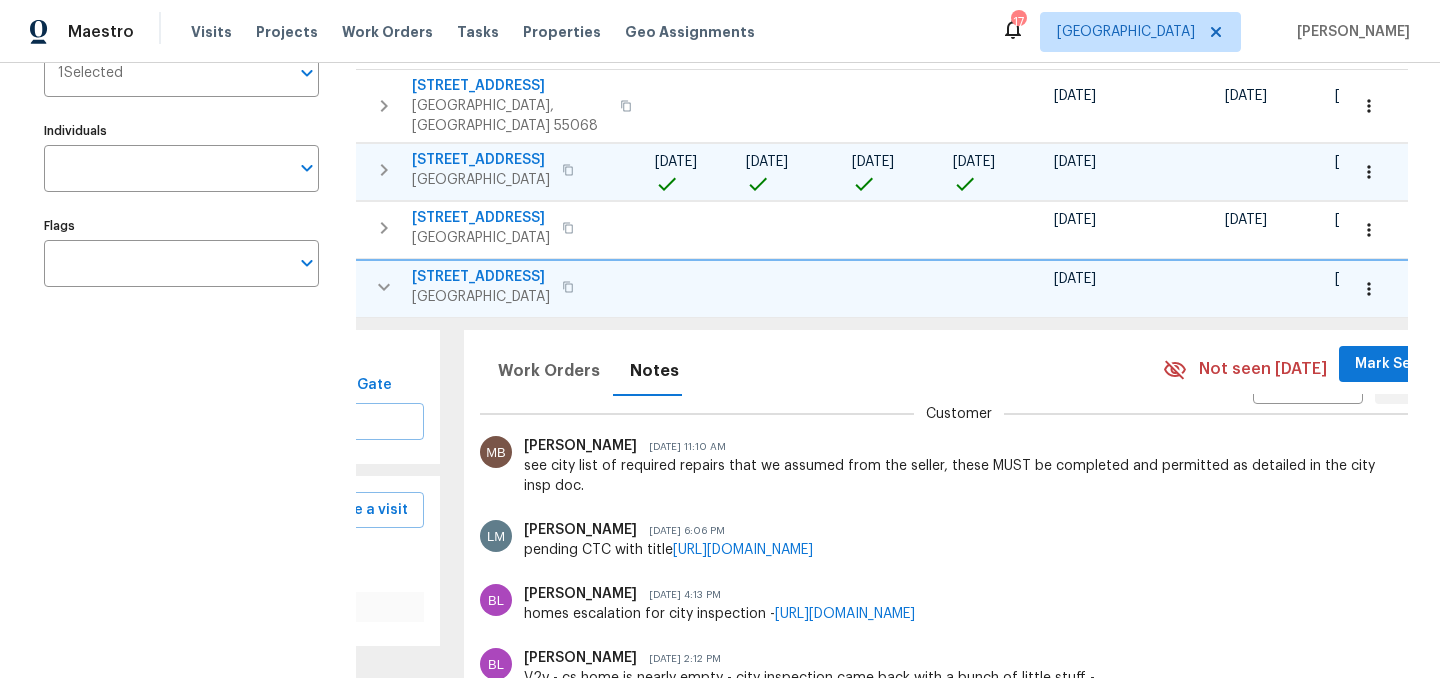 click 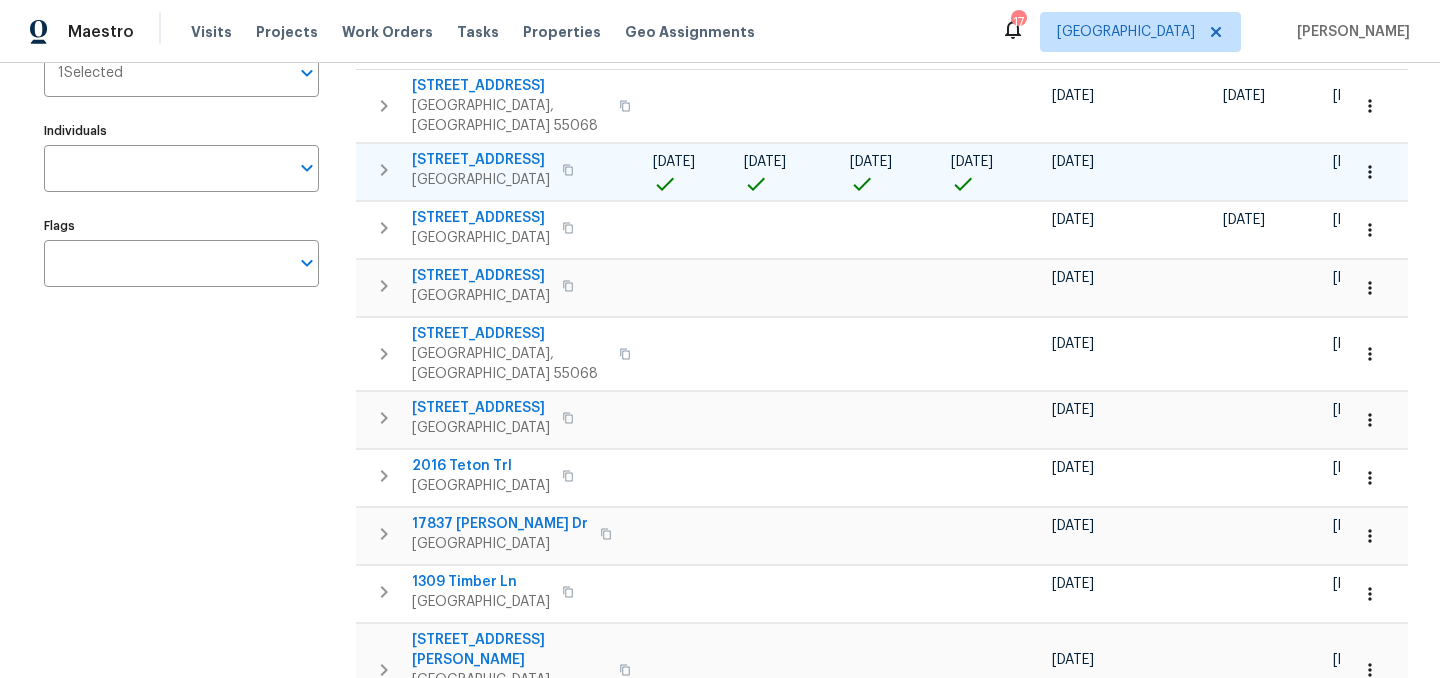 scroll, scrollTop: 0, scrollLeft: 243, axis: horizontal 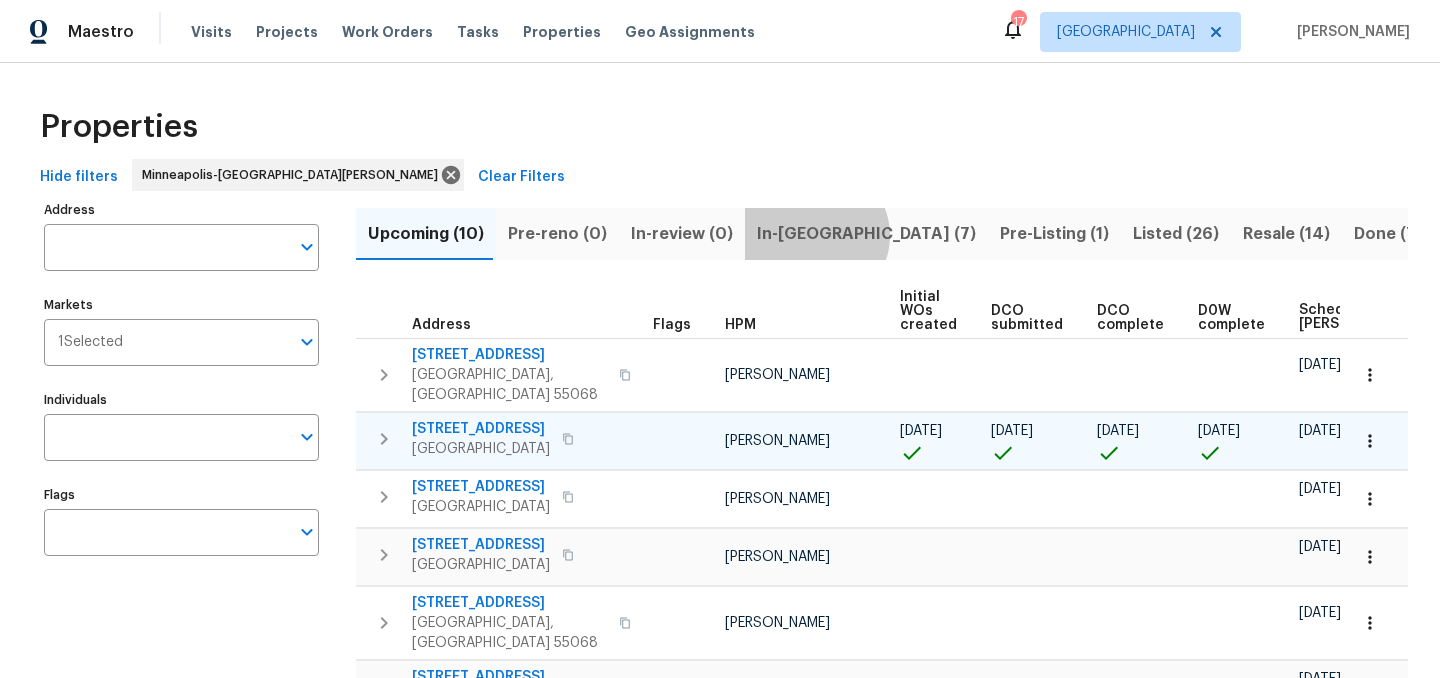 click on "In-[GEOGRAPHIC_DATA] (7)" at bounding box center (866, 234) 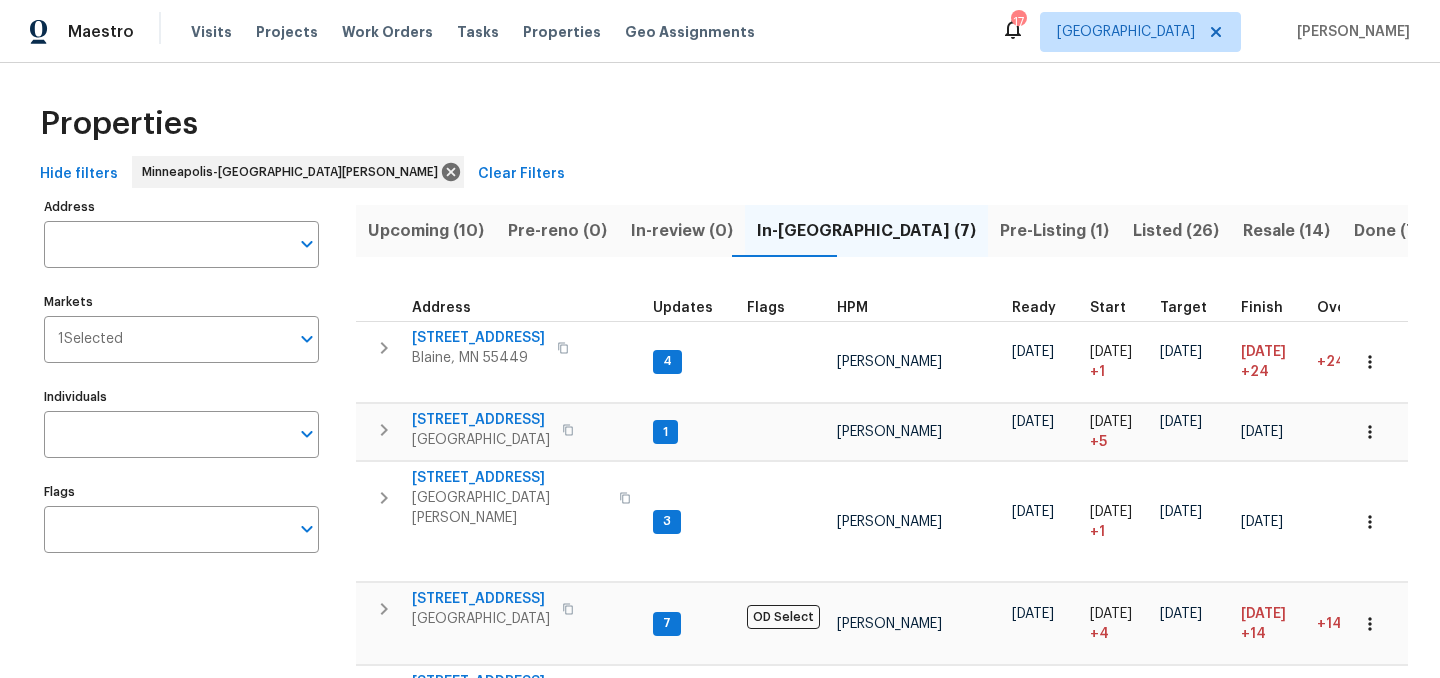 scroll, scrollTop: 0, scrollLeft: 0, axis: both 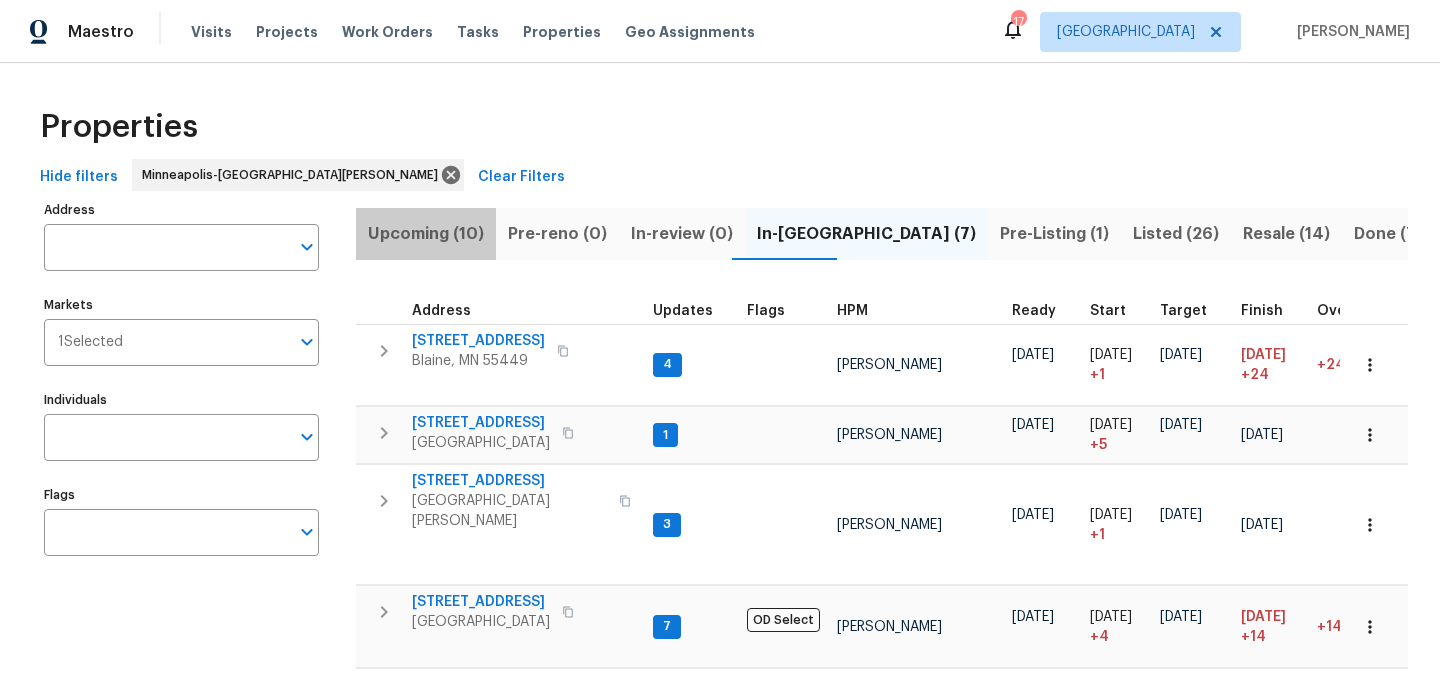 click on "Upcoming (10)" at bounding box center (426, 234) 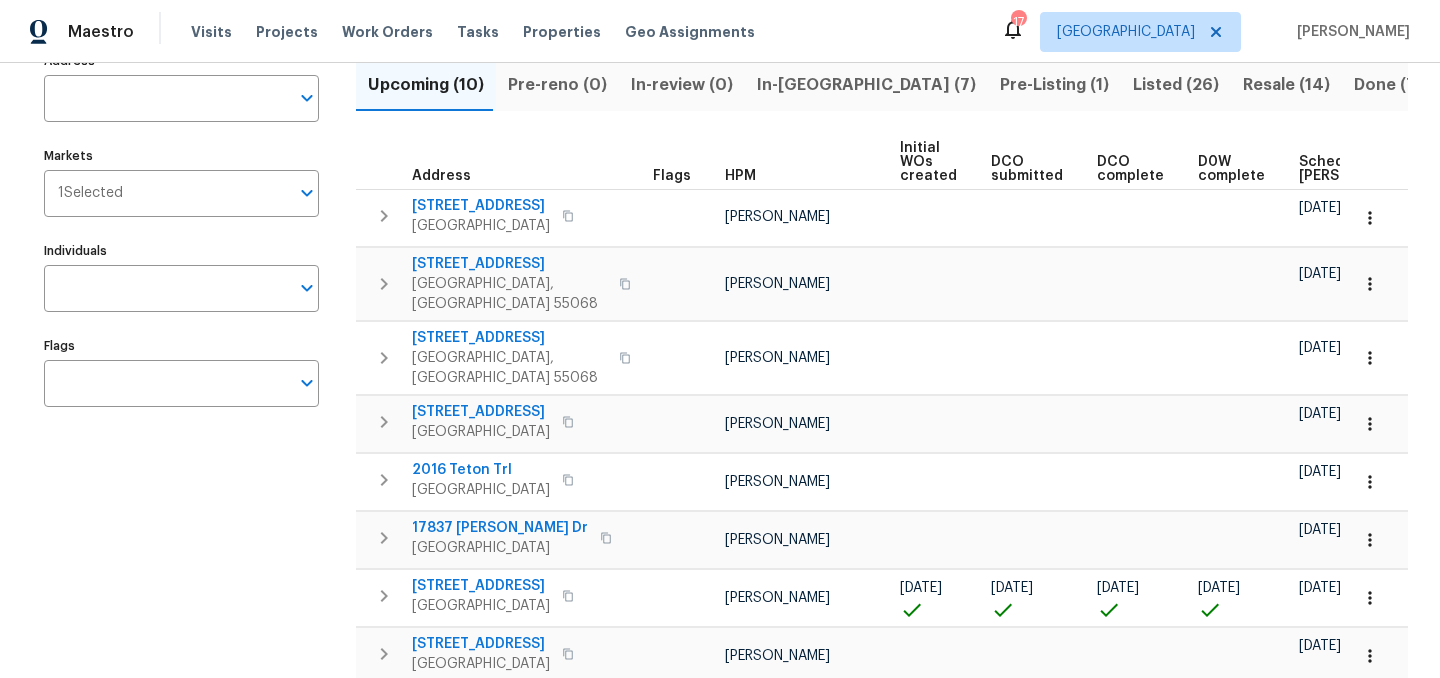 scroll, scrollTop: 96, scrollLeft: 0, axis: vertical 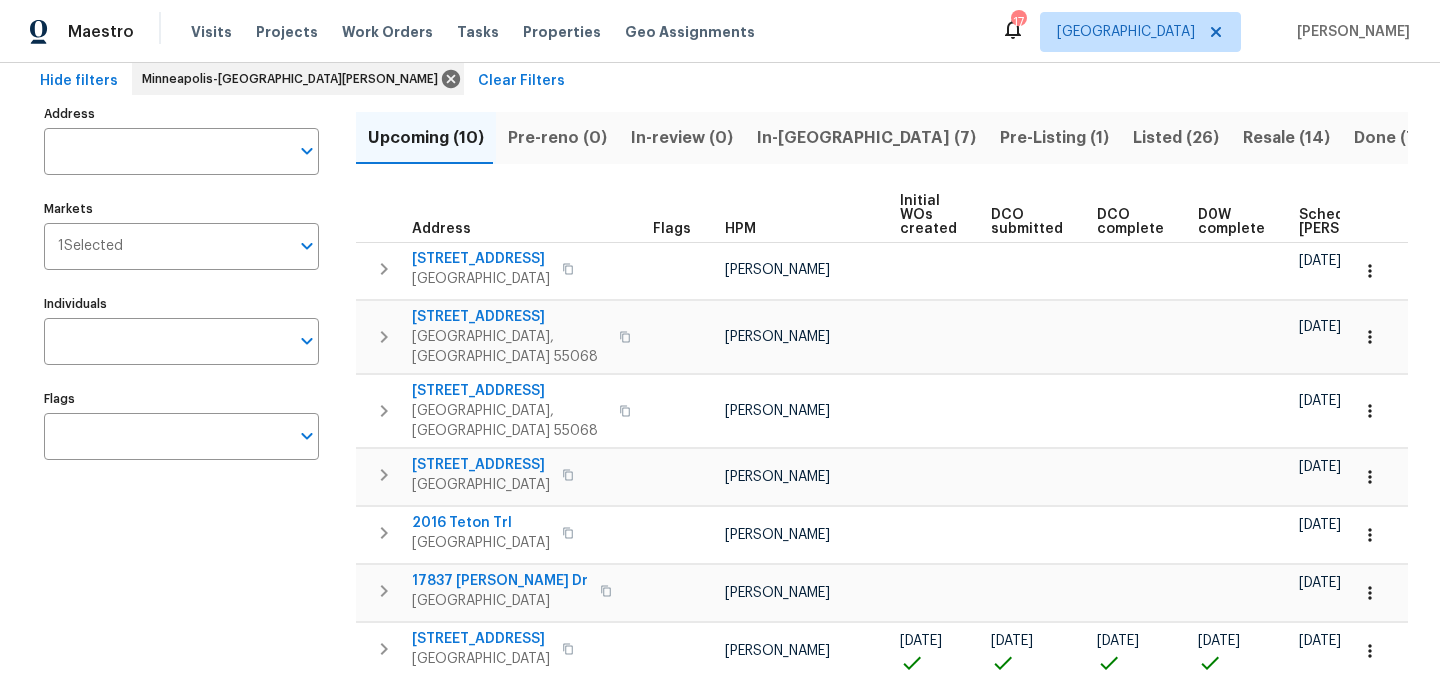 click on "Scheduled [PERSON_NAME]" at bounding box center [1355, 222] 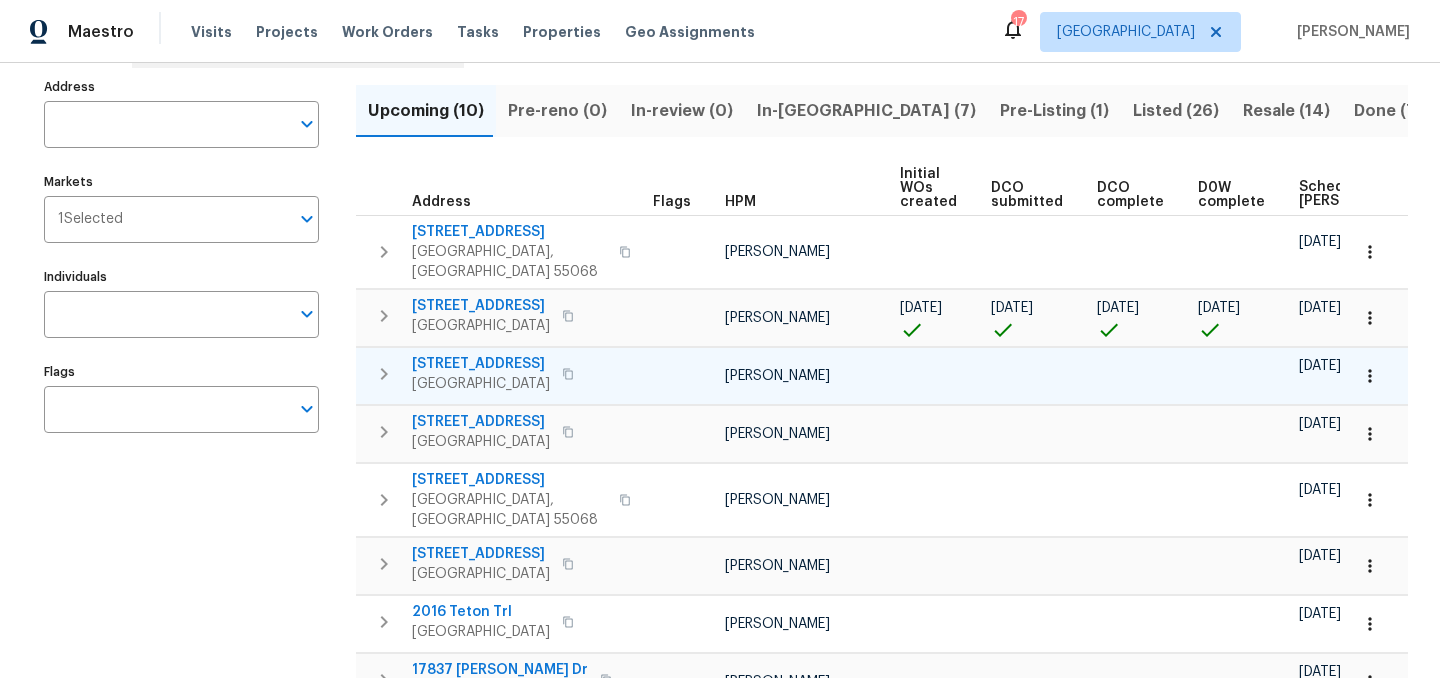 scroll, scrollTop: 131, scrollLeft: 0, axis: vertical 